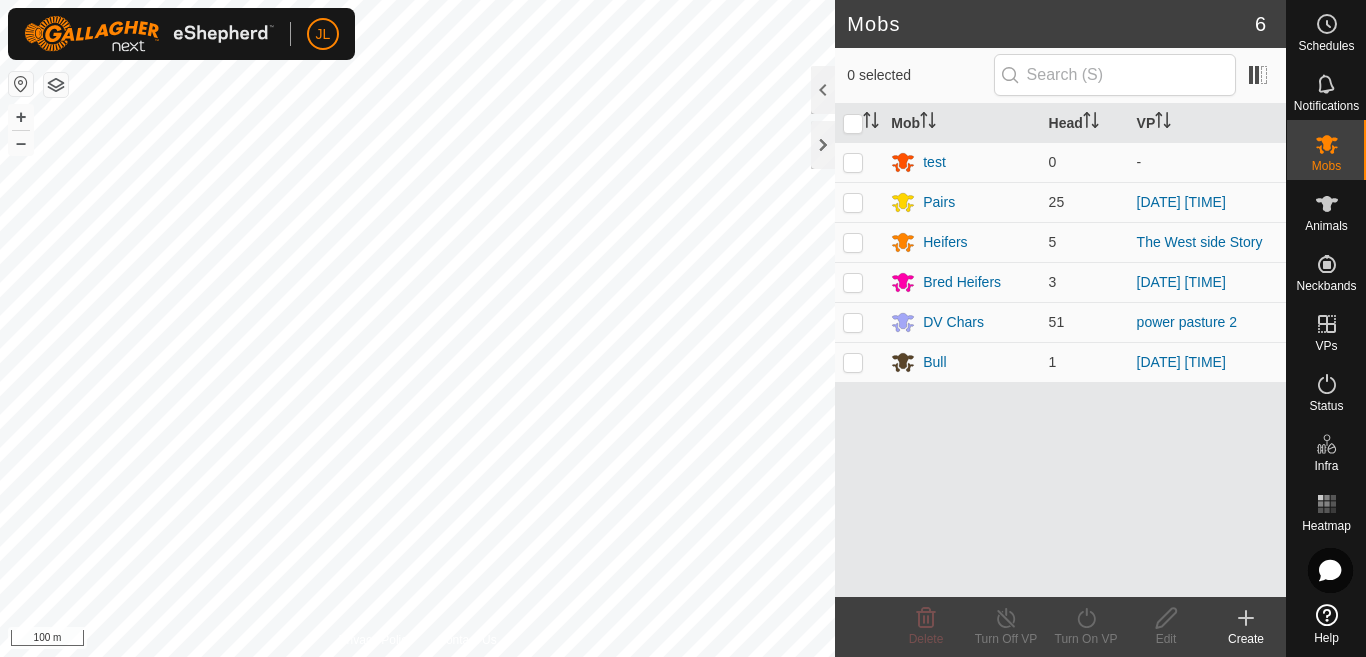 scroll, scrollTop: 0, scrollLeft: 0, axis: both 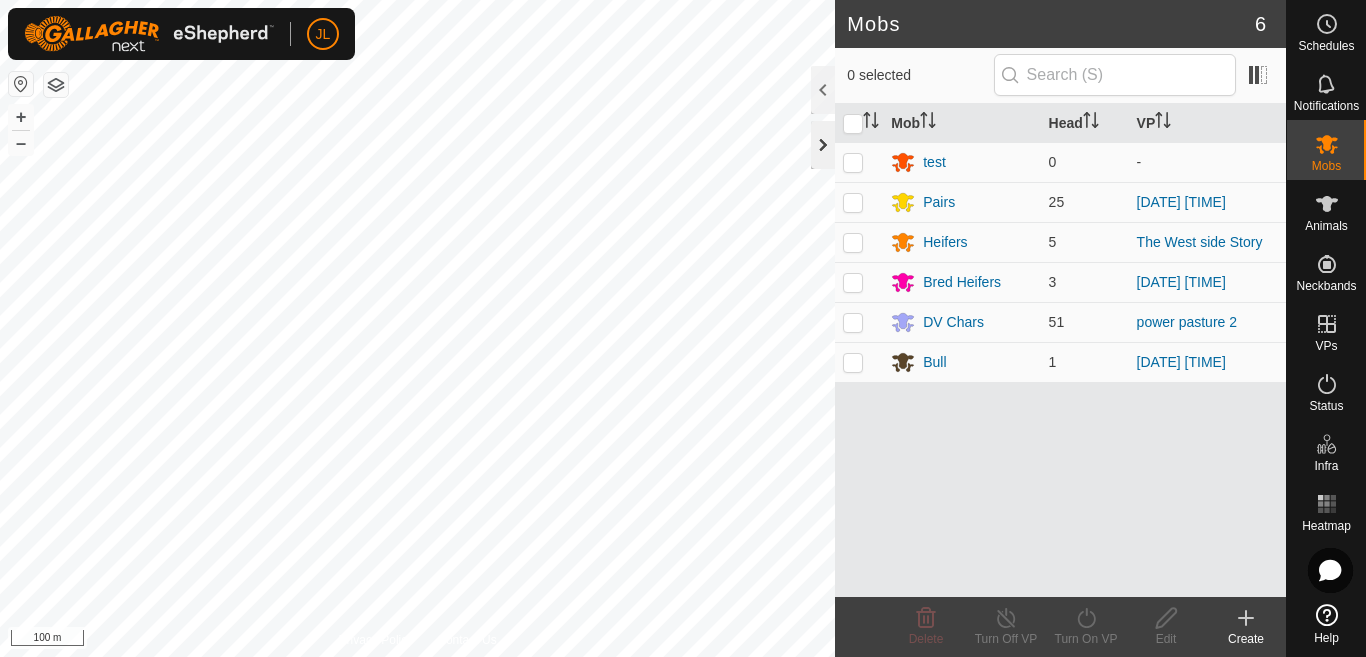 click 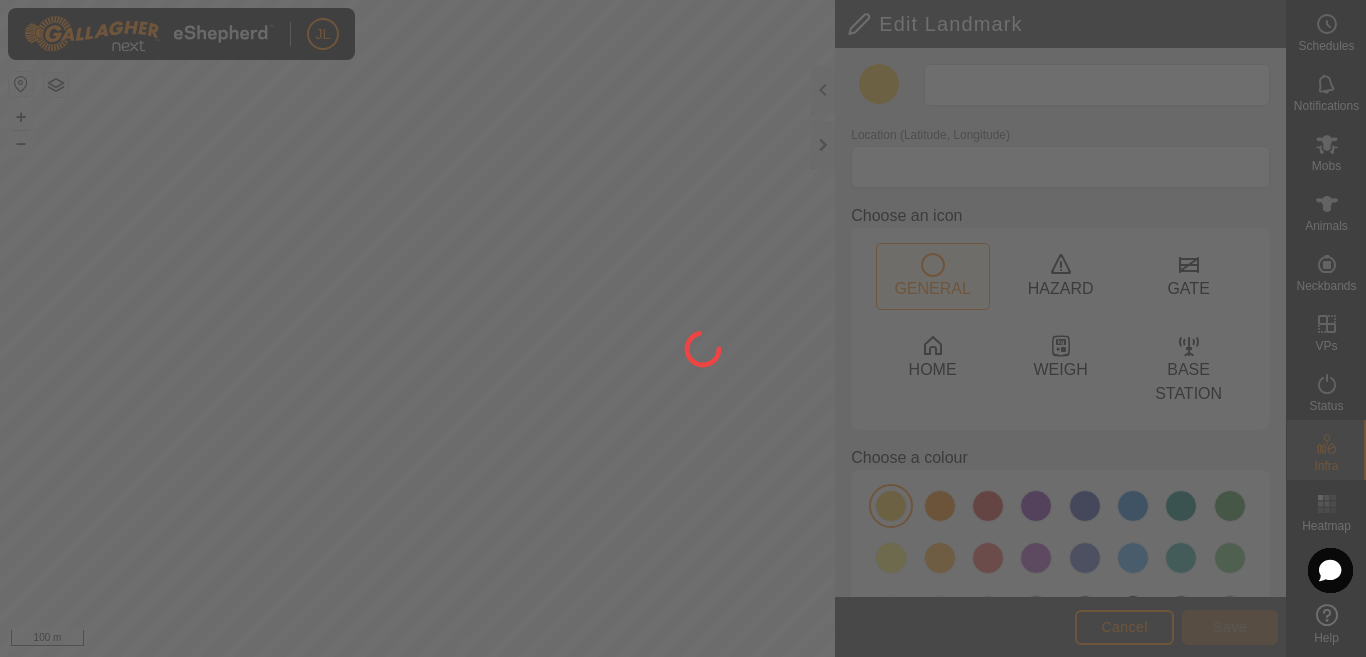 type on "Landmark" 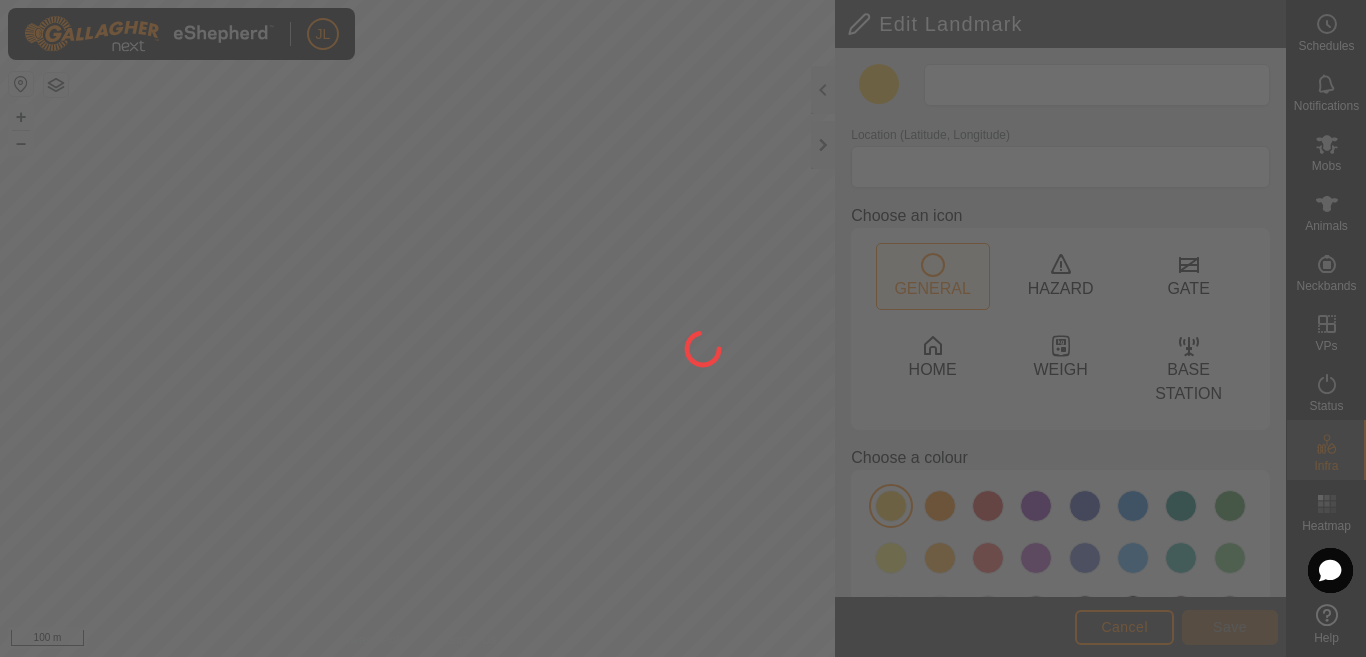 type on "42.680029, -81.603757" 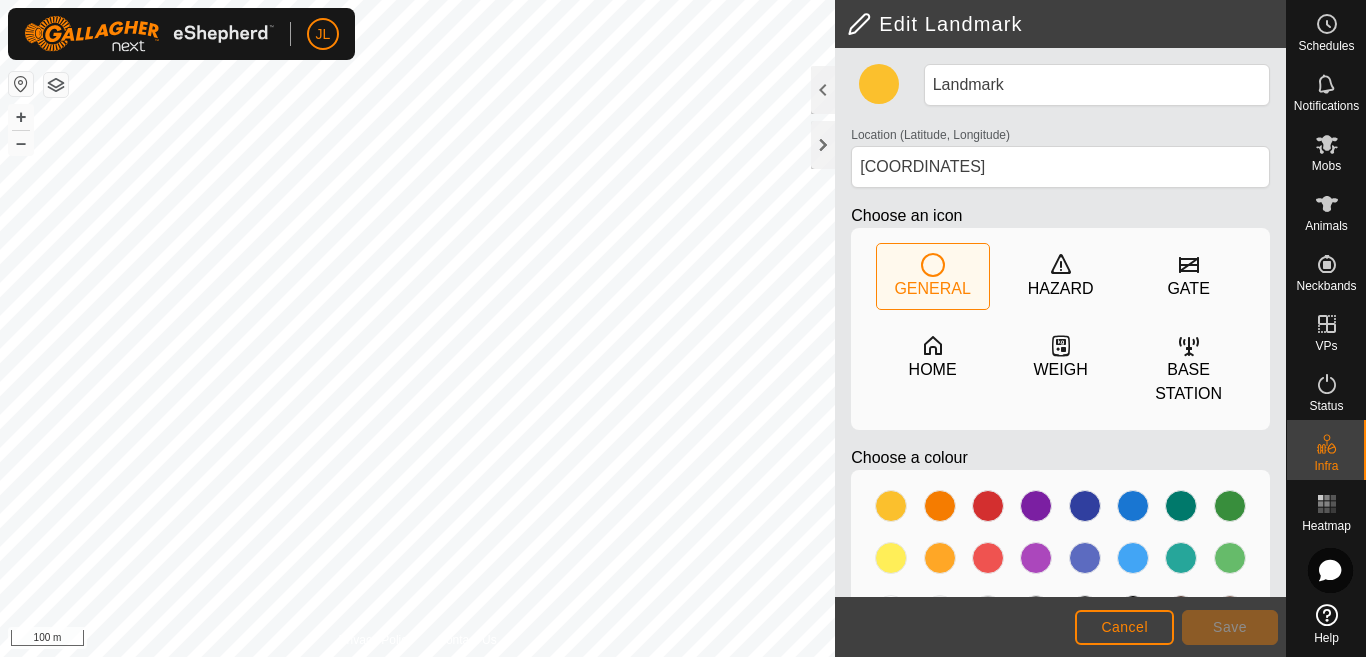 scroll, scrollTop: 82, scrollLeft: 0, axis: vertical 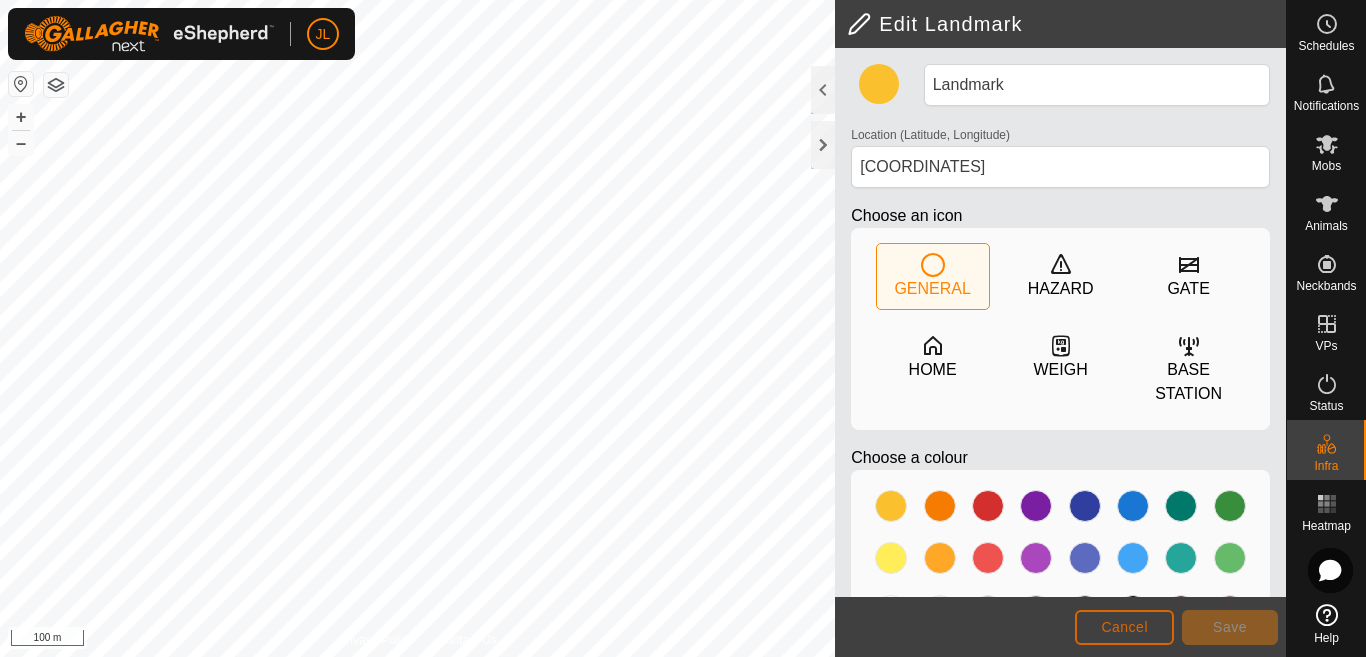 click on "Cancel" 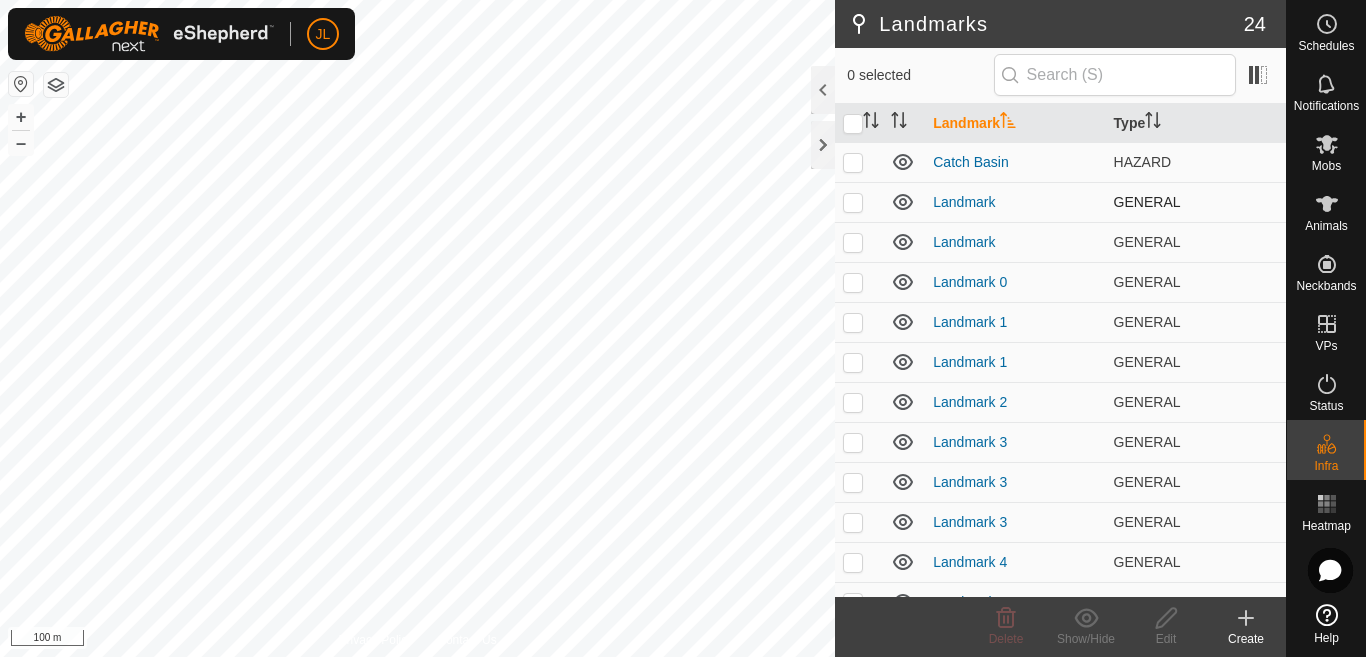 click at bounding box center [853, 202] 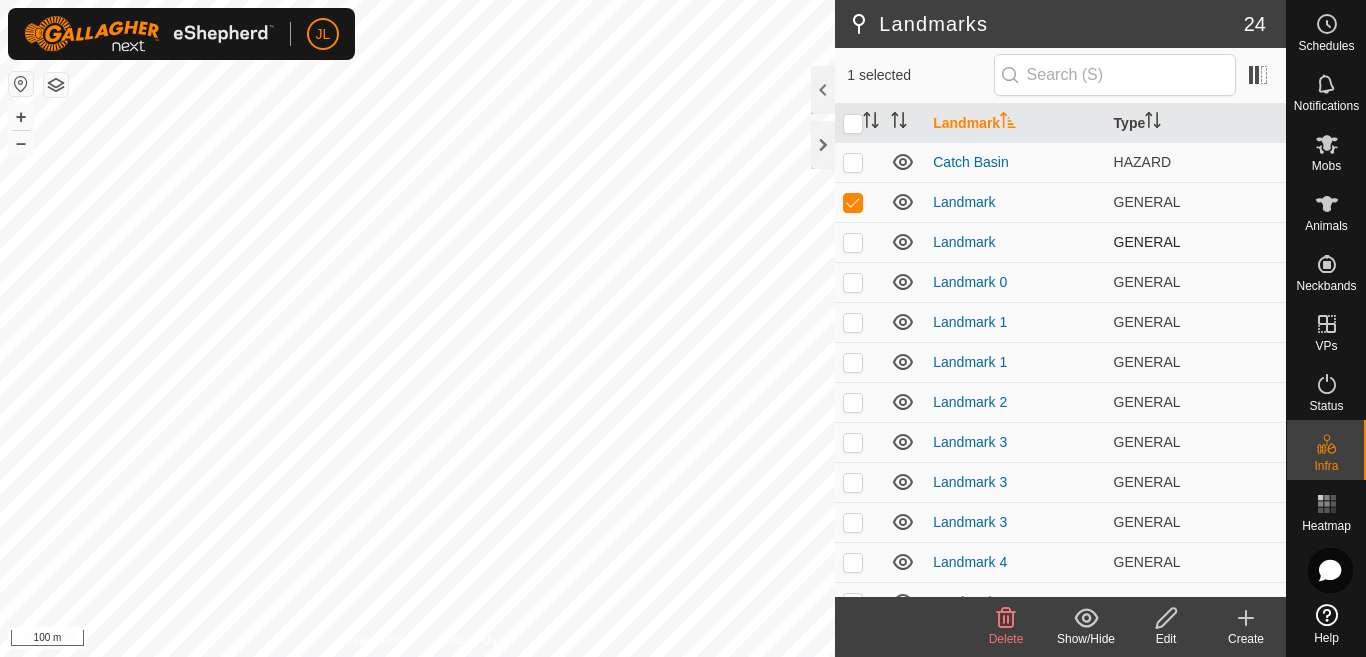 click at bounding box center (853, 242) 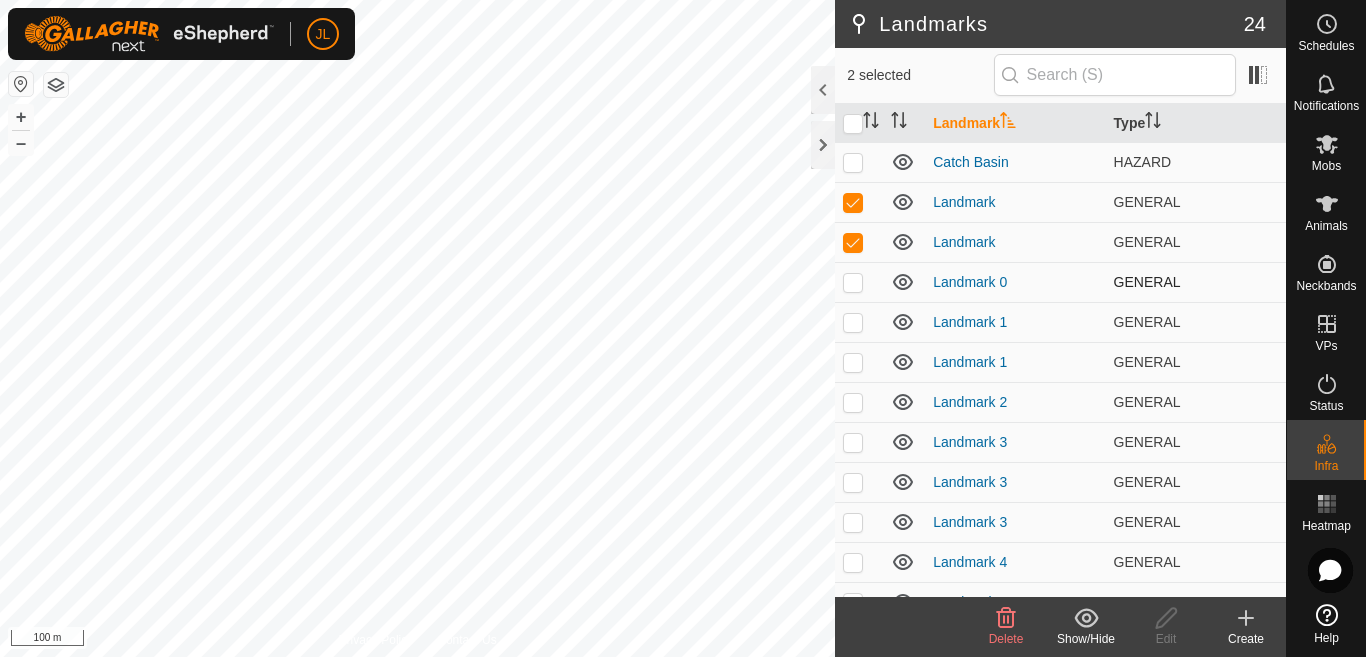 click at bounding box center [853, 282] 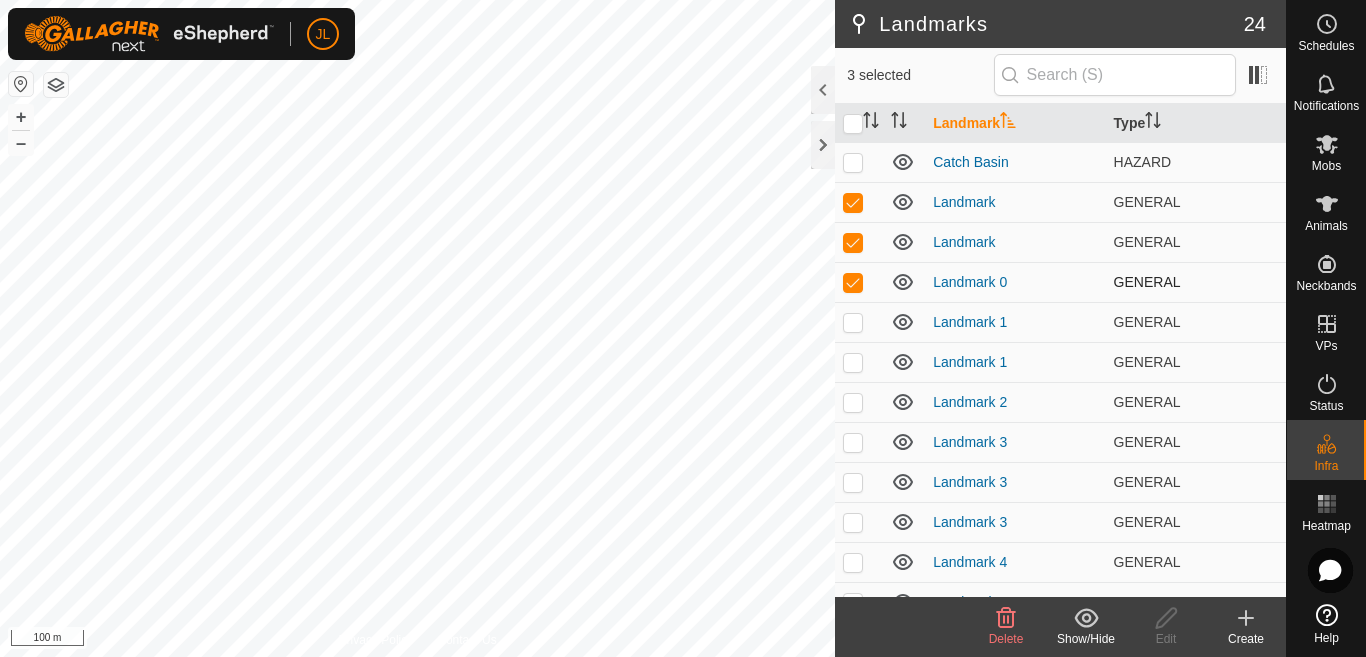 checkbox on "true" 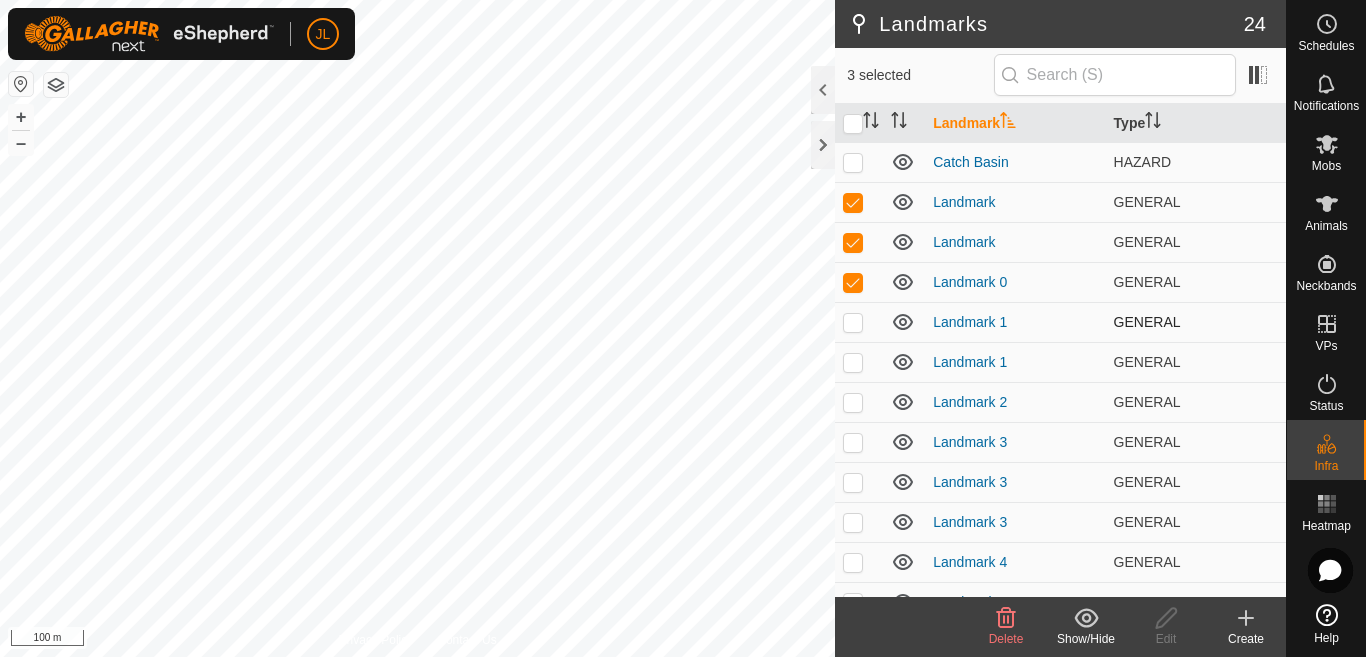 click at bounding box center (853, 322) 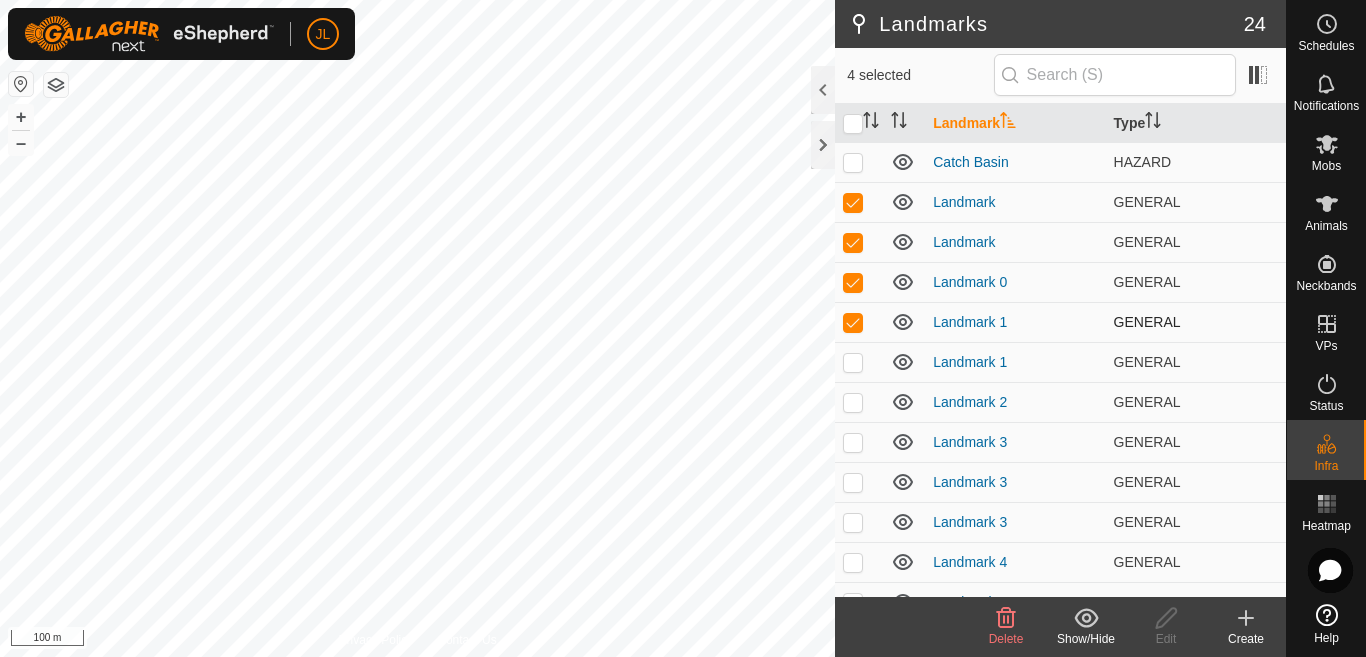 click at bounding box center [853, 322] 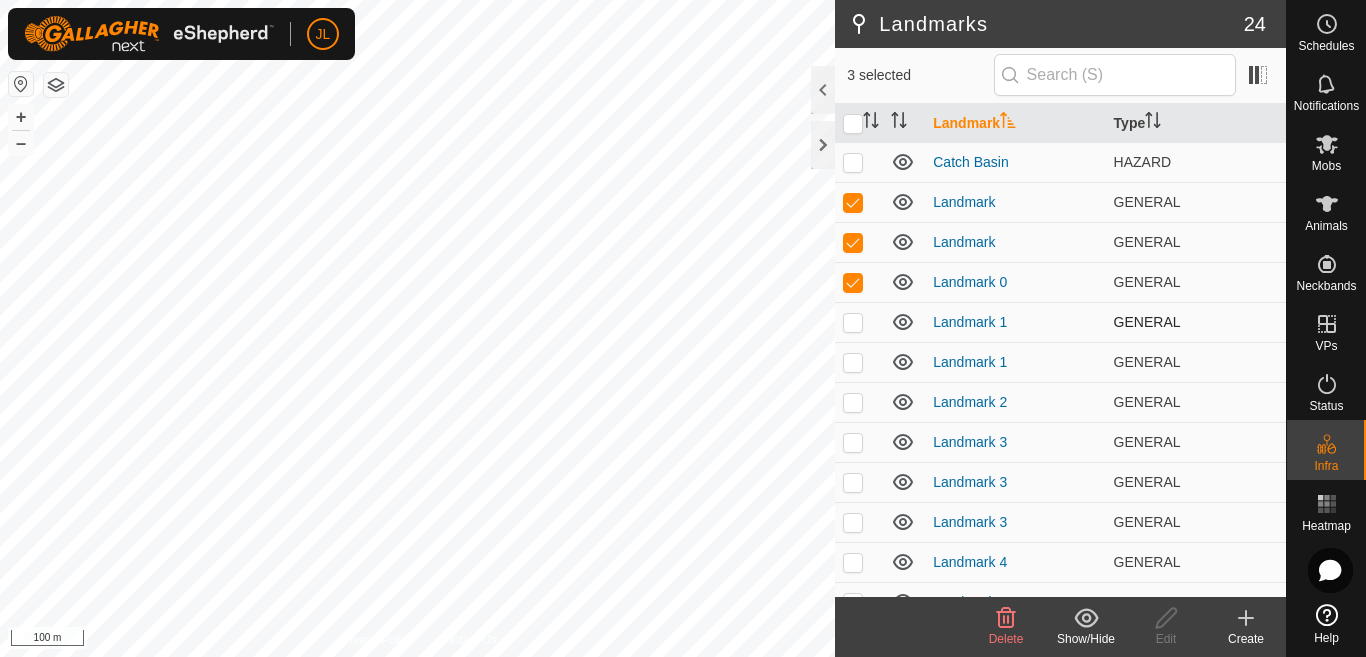 checkbox on "false" 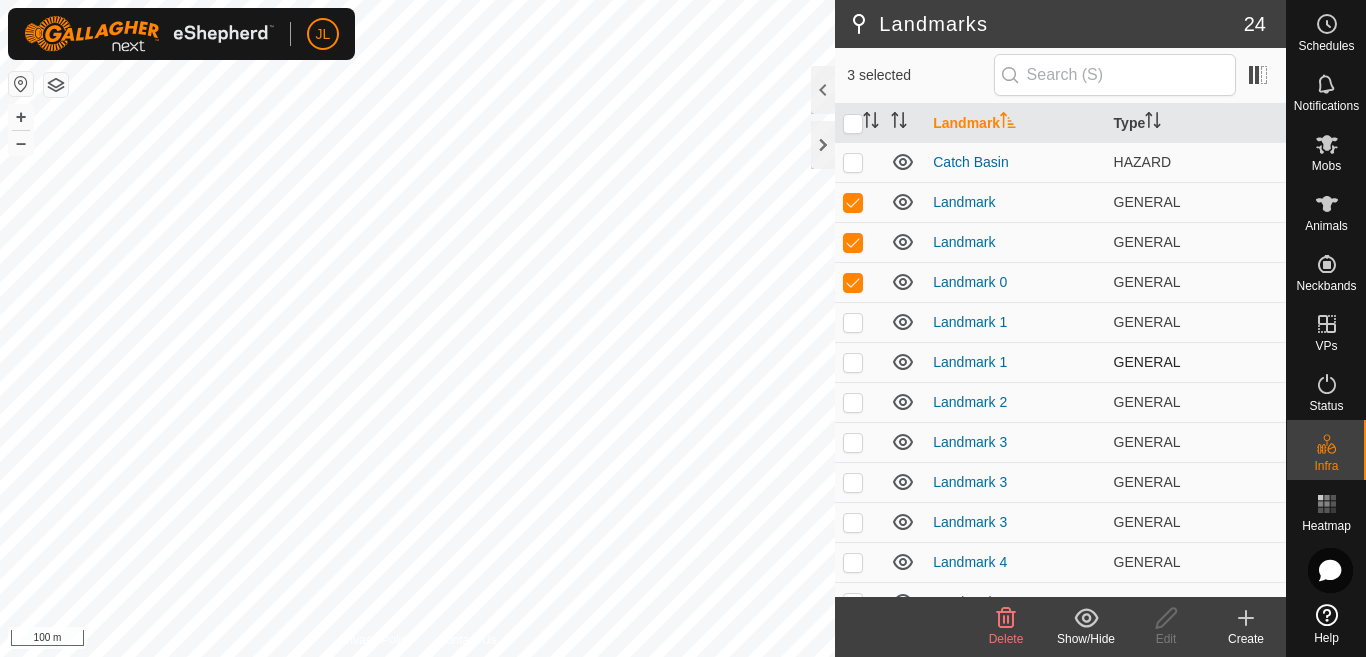 click at bounding box center (853, 362) 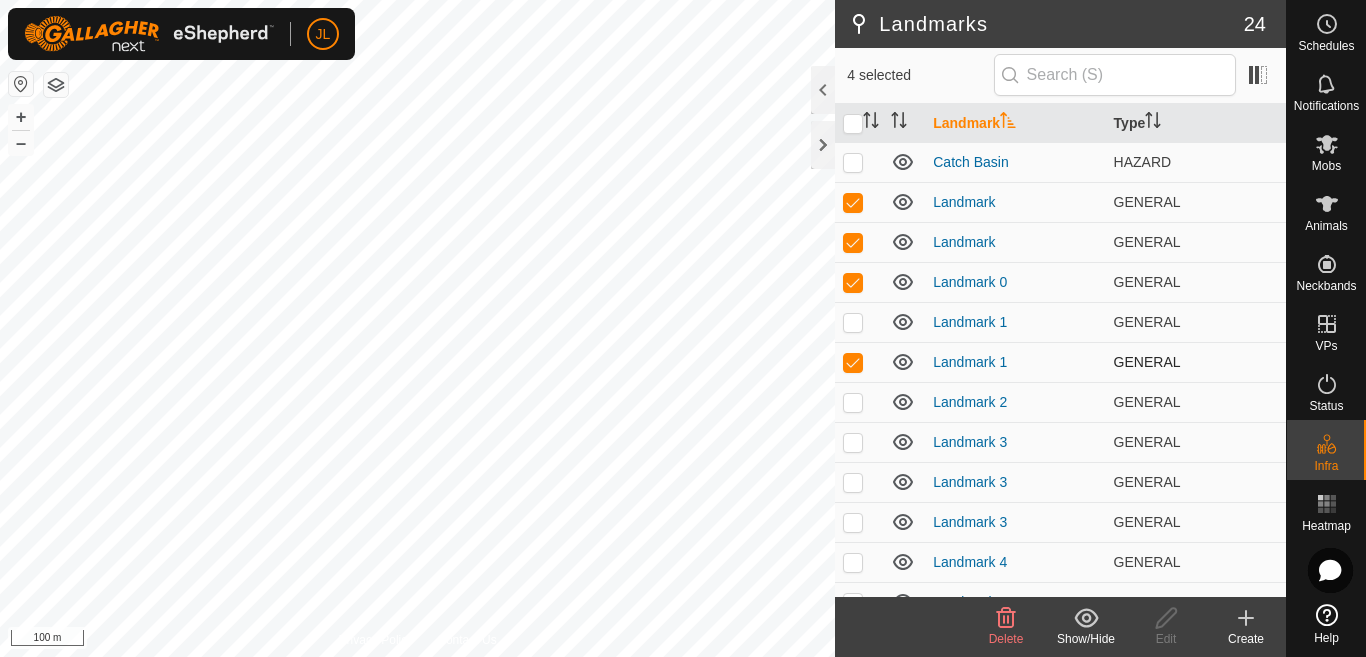 click at bounding box center [853, 362] 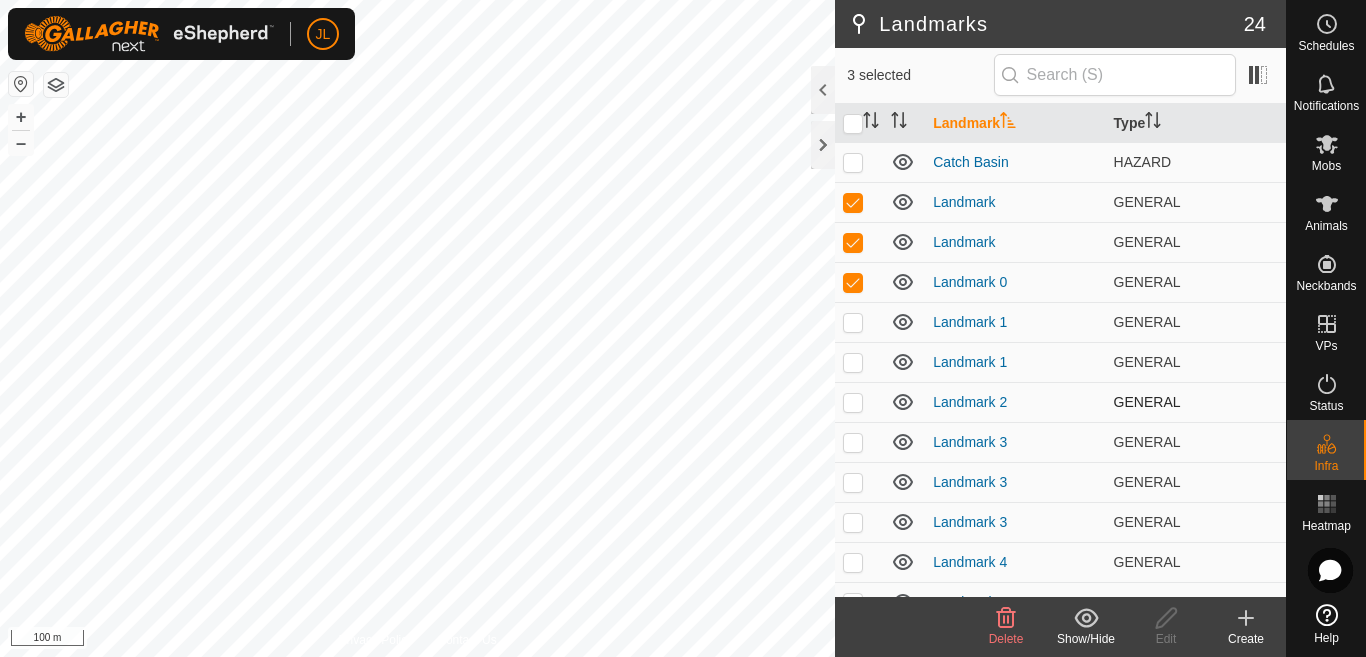 click at bounding box center (853, 402) 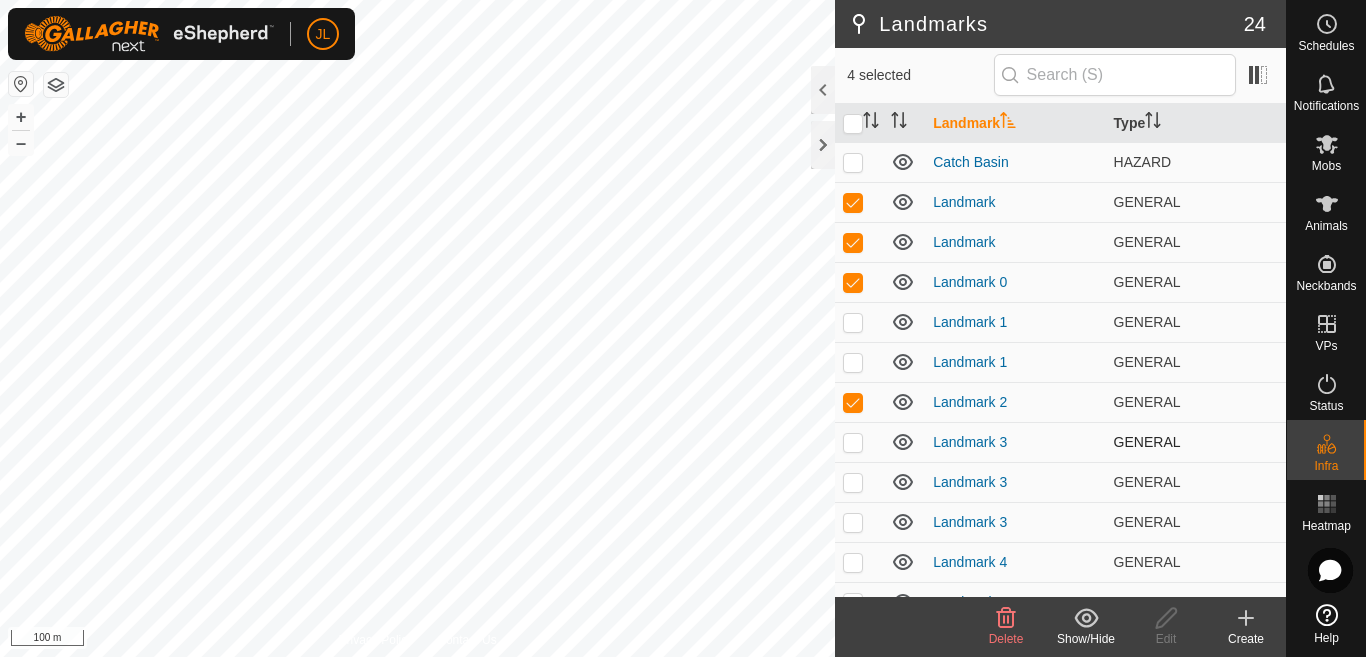 click at bounding box center (853, 442) 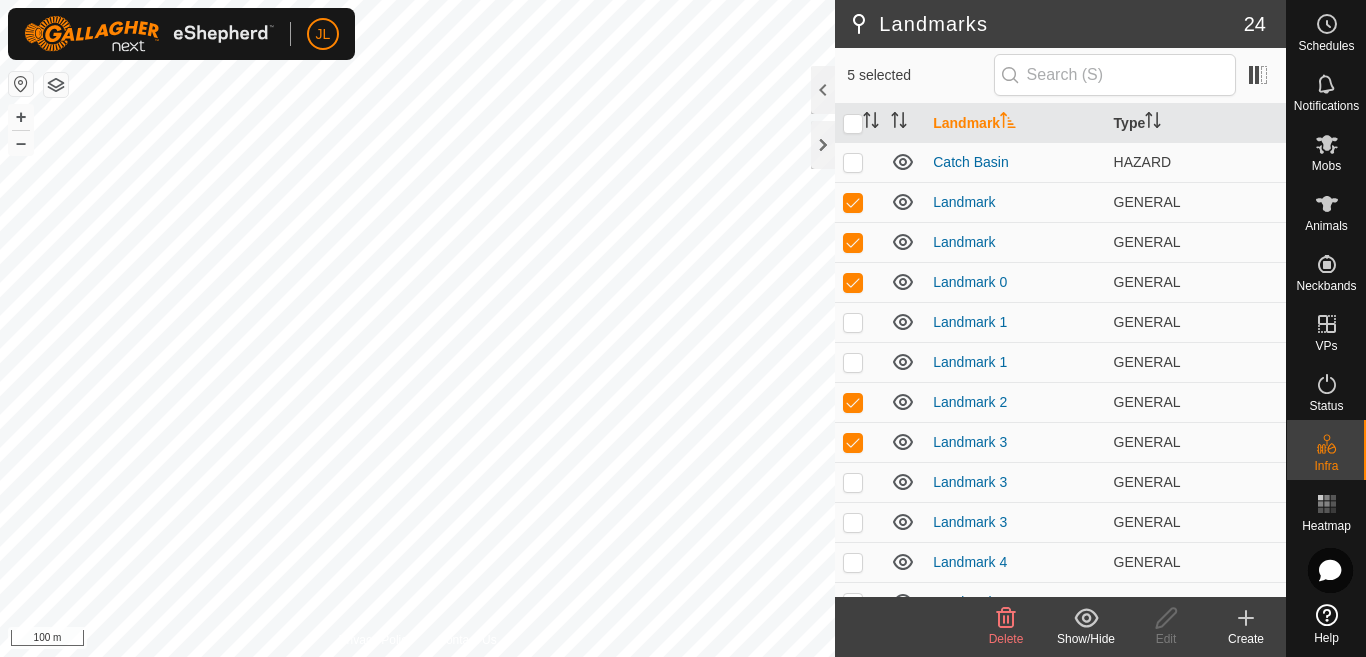 click 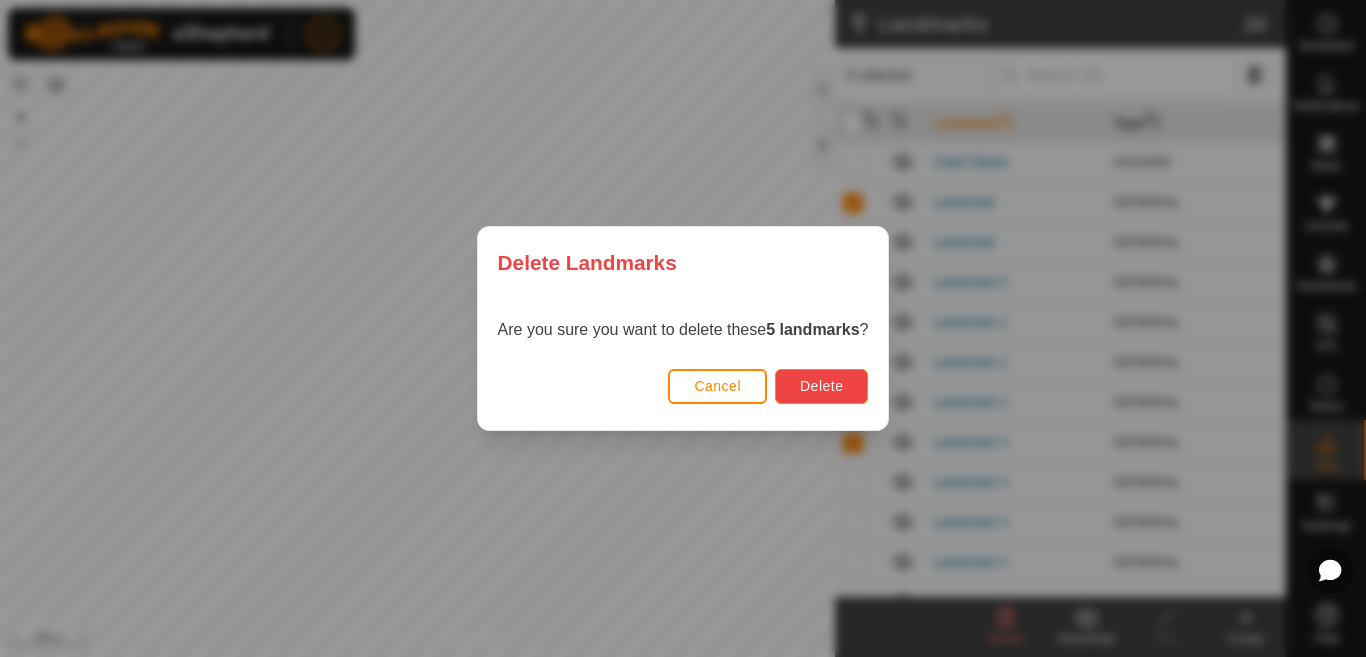 click on "Delete" at bounding box center [821, 386] 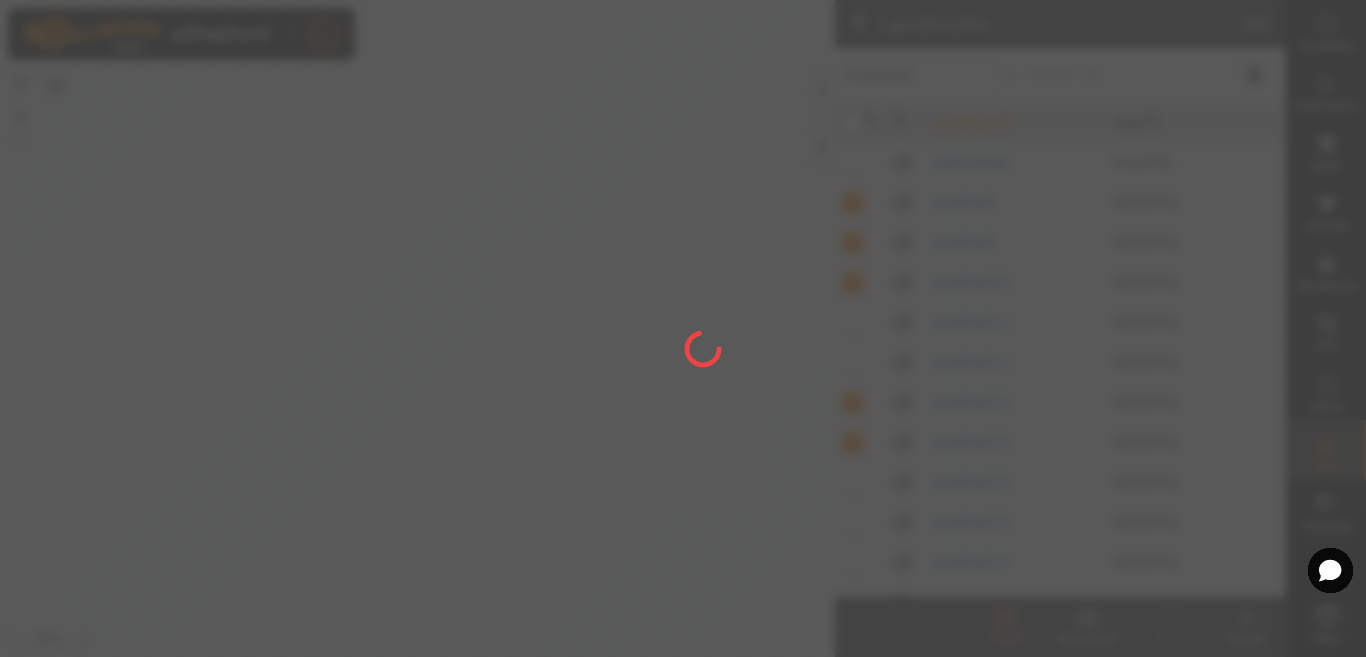 checkbox on "false" 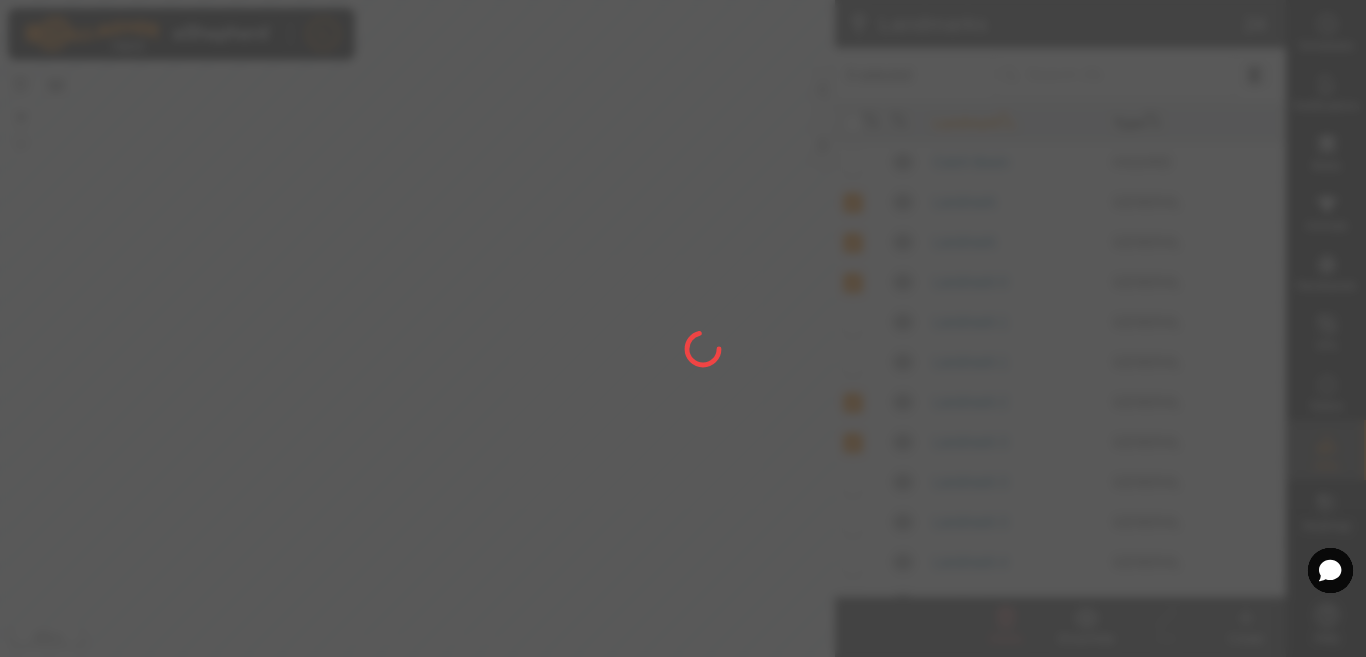 checkbox on "false" 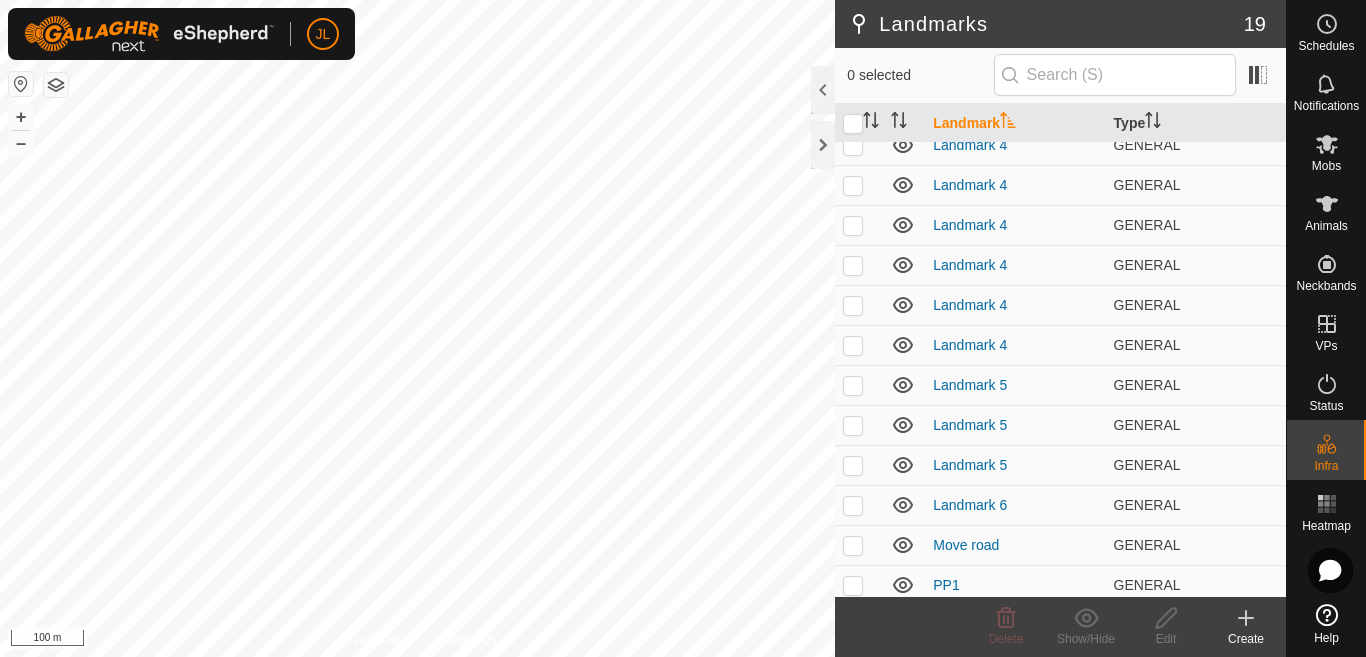 scroll, scrollTop: 306, scrollLeft: 0, axis: vertical 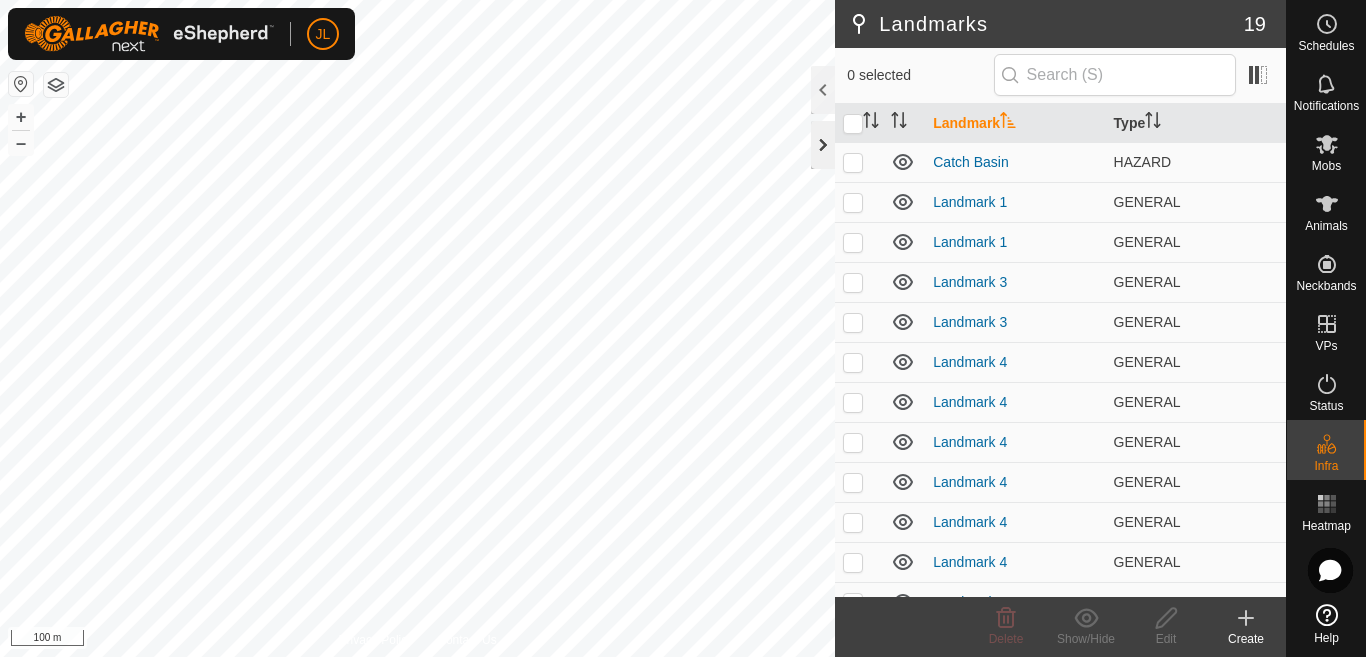 click 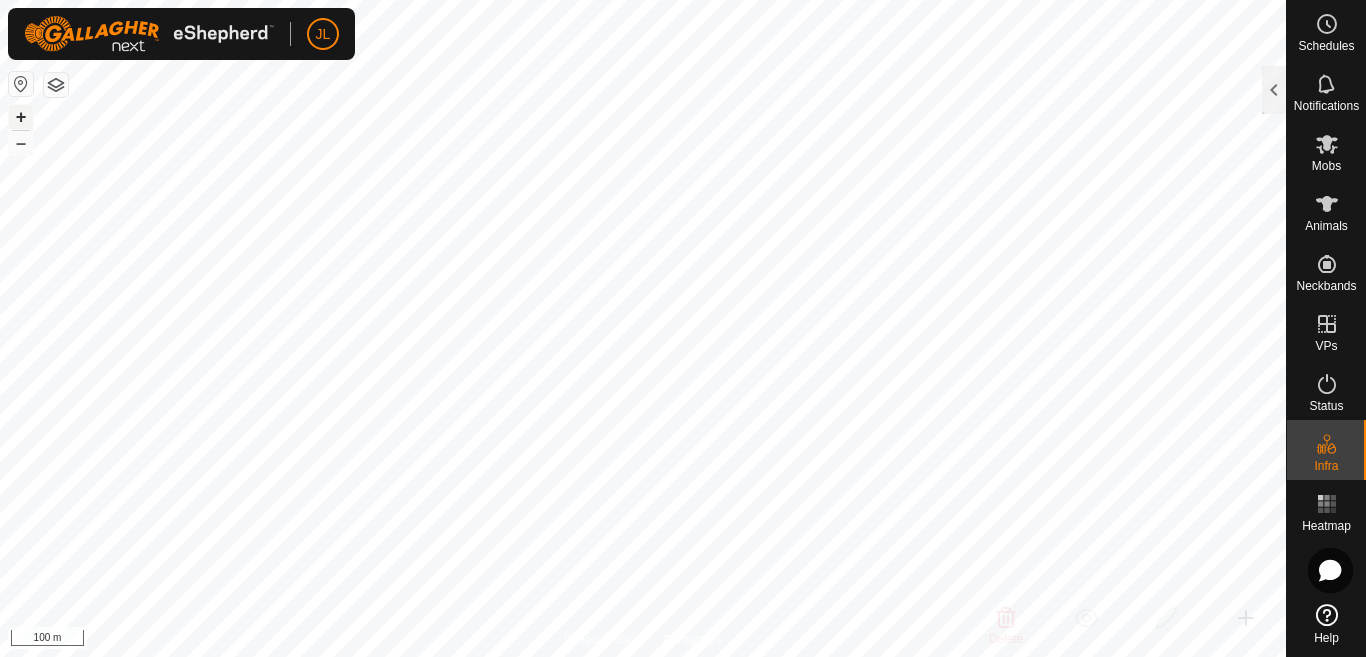click on "+" at bounding box center [21, 117] 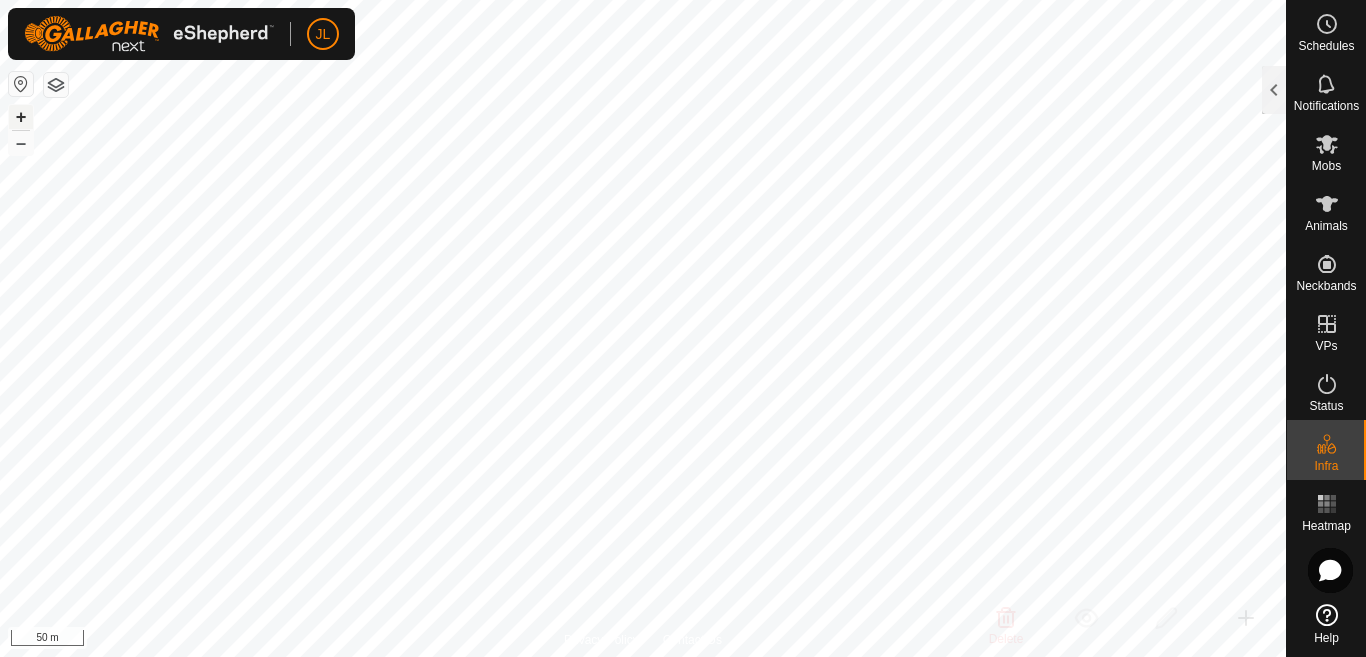 click on "+" at bounding box center [21, 117] 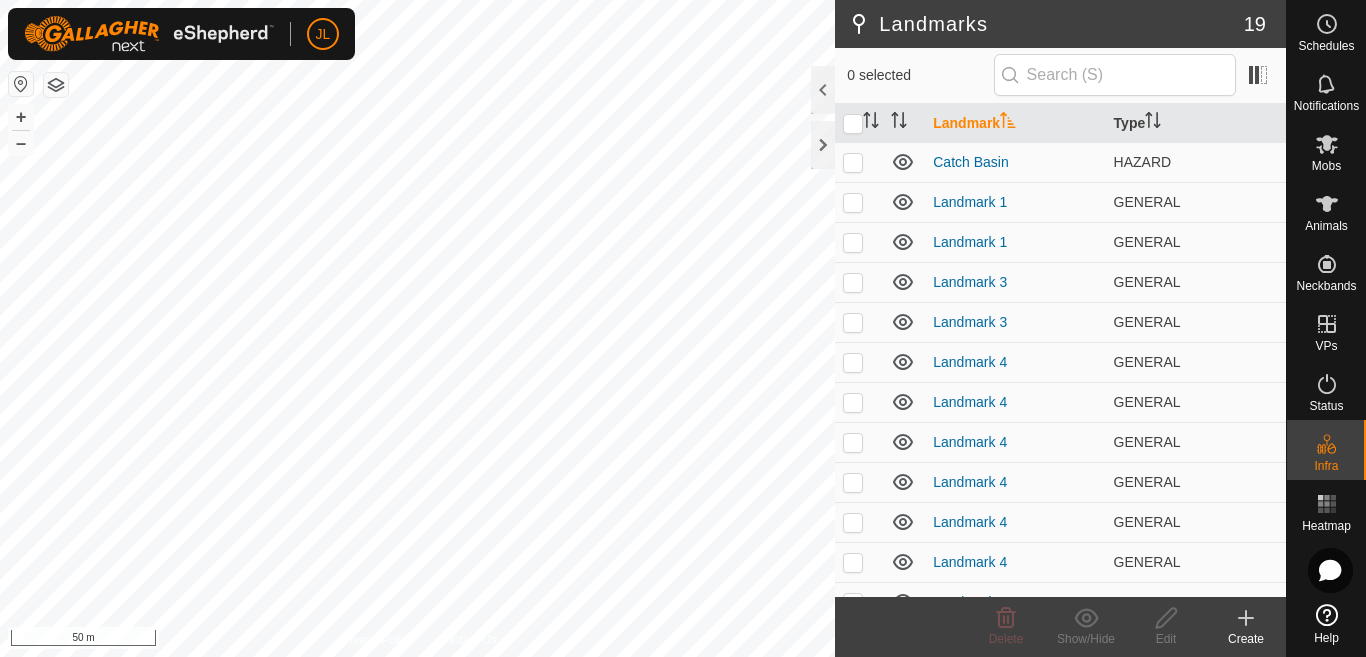 scroll, scrollTop: 0, scrollLeft: 0, axis: both 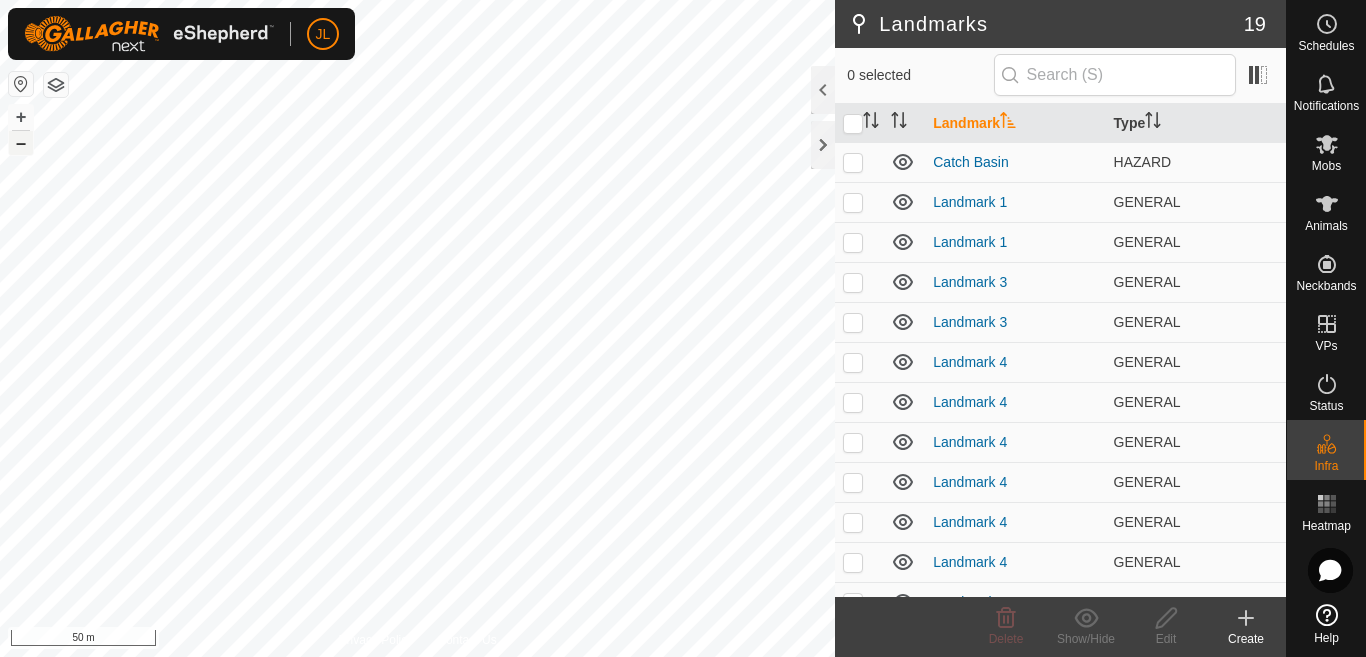 click on "–" at bounding box center (21, 143) 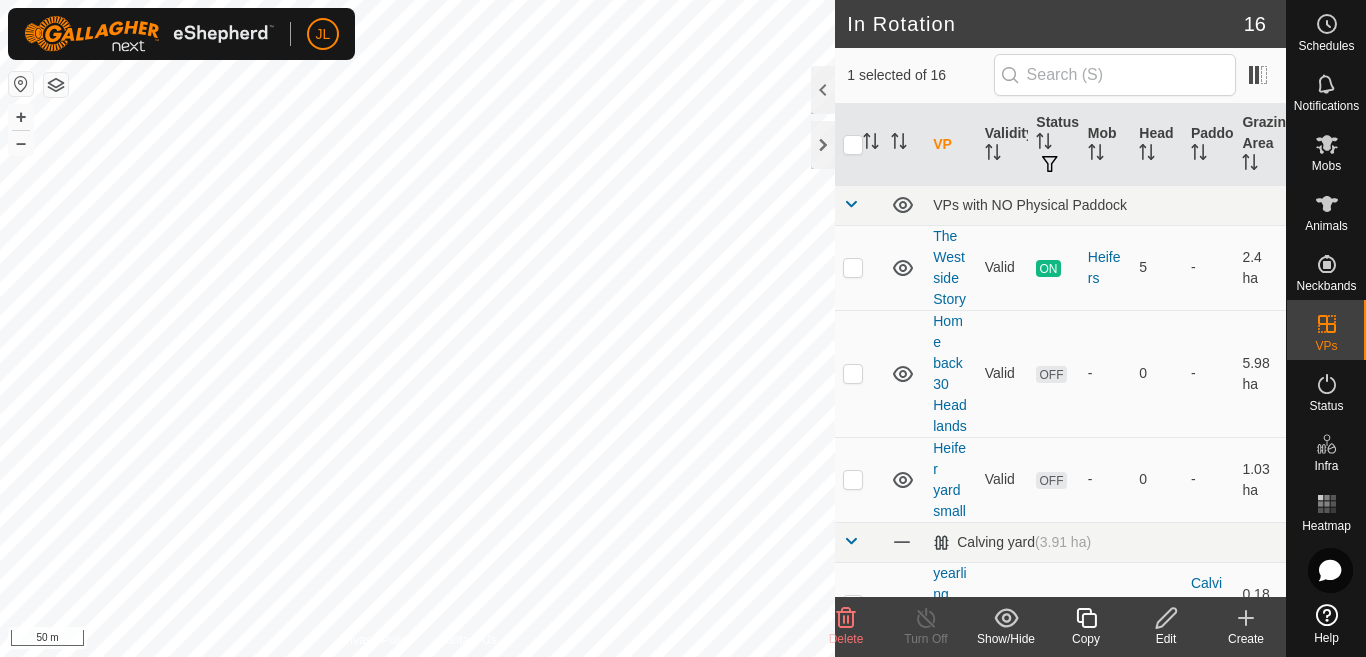 click 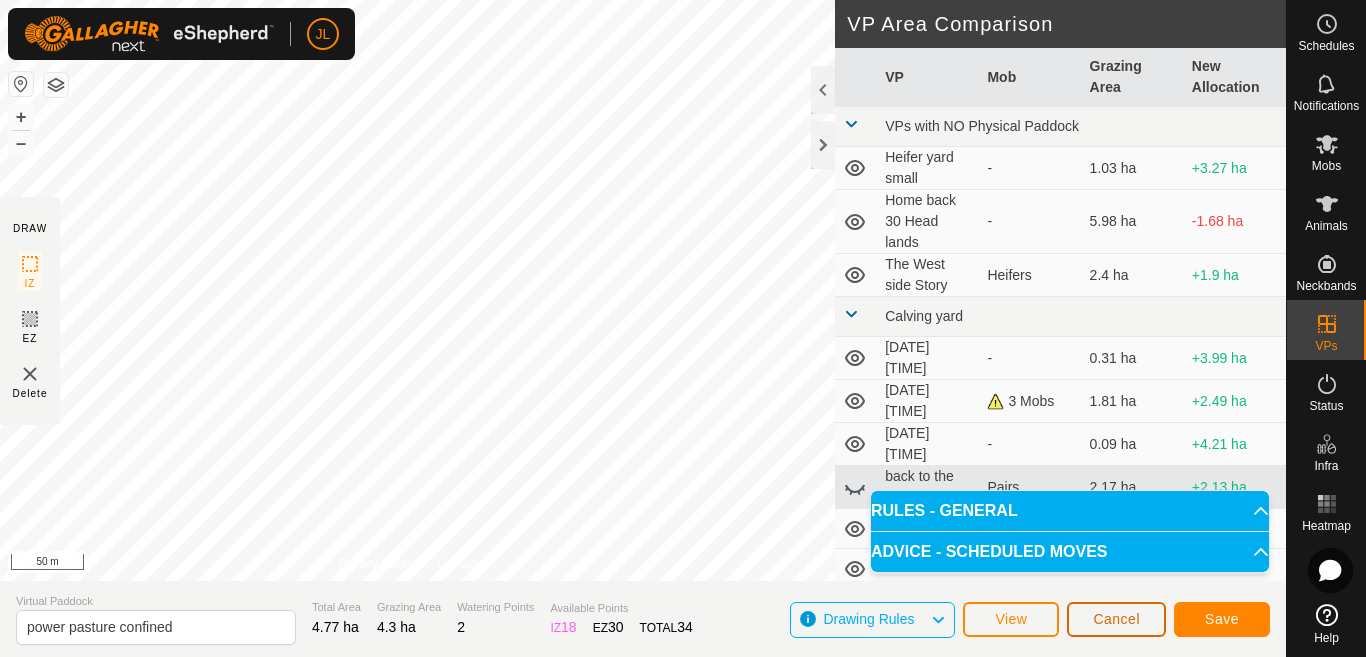 click on "Cancel" 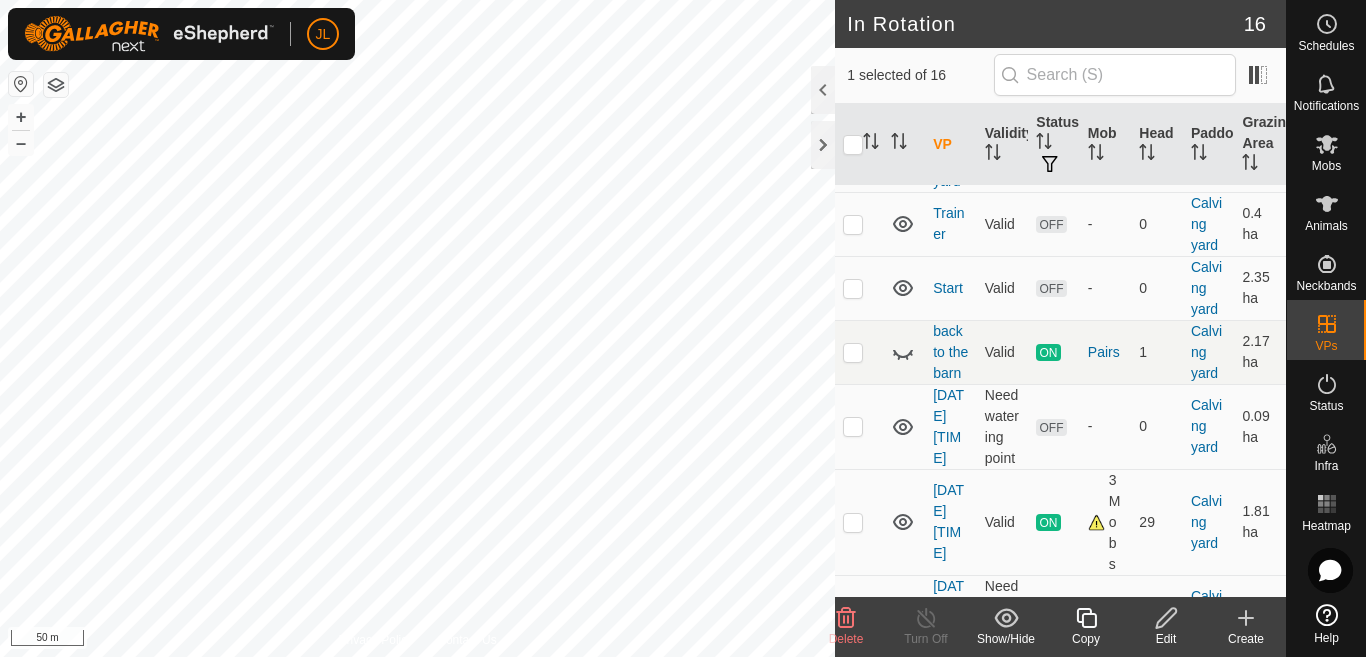 scroll, scrollTop: 863, scrollLeft: 0, axis: vertical 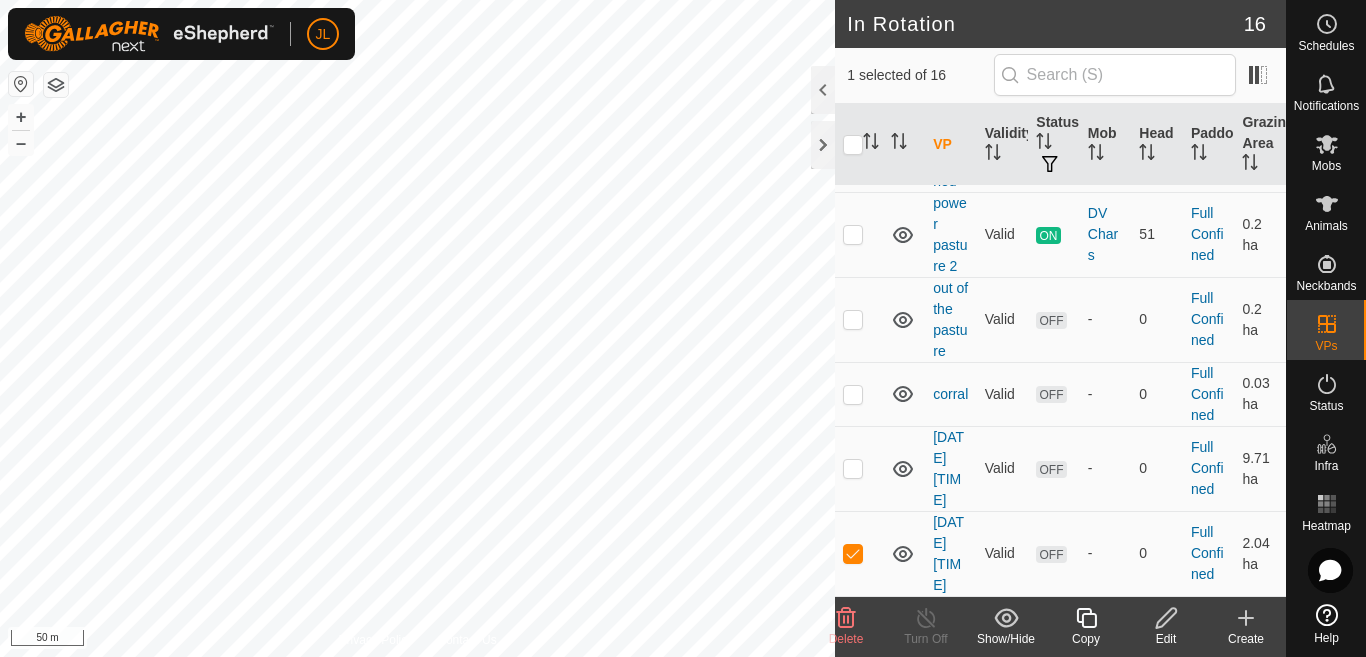 click 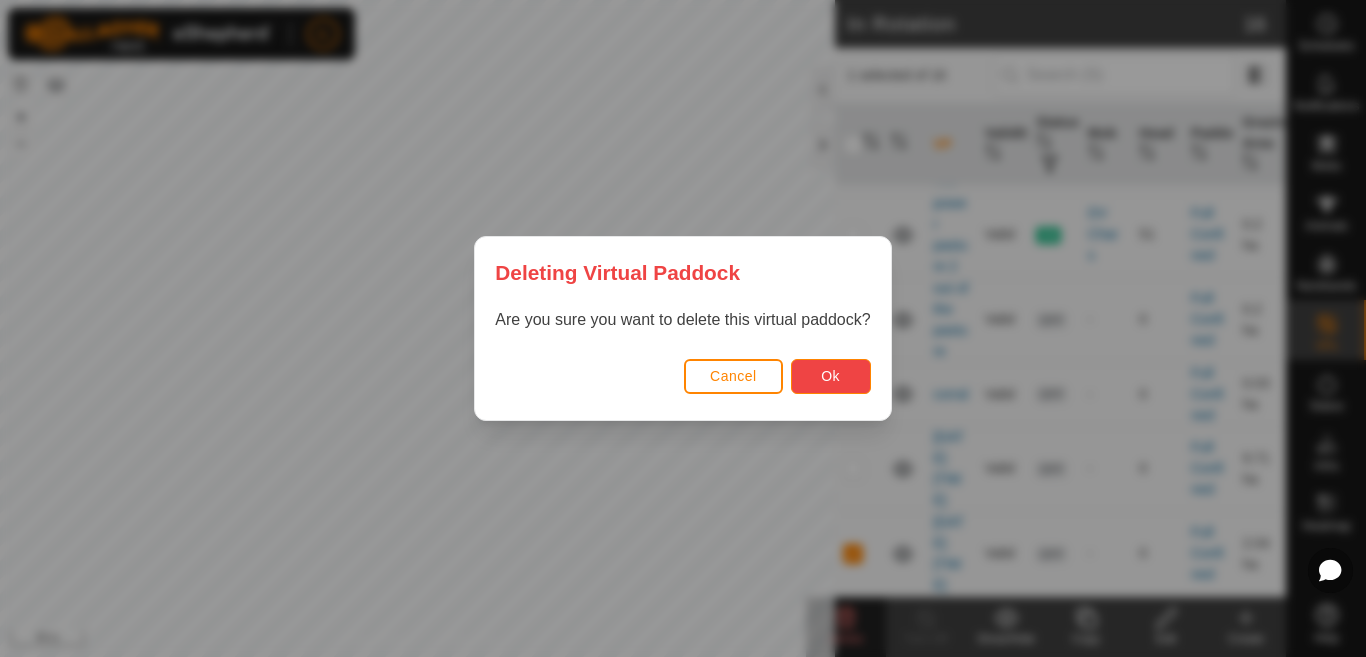 click on "Ok" at bounding box center [830, 376] 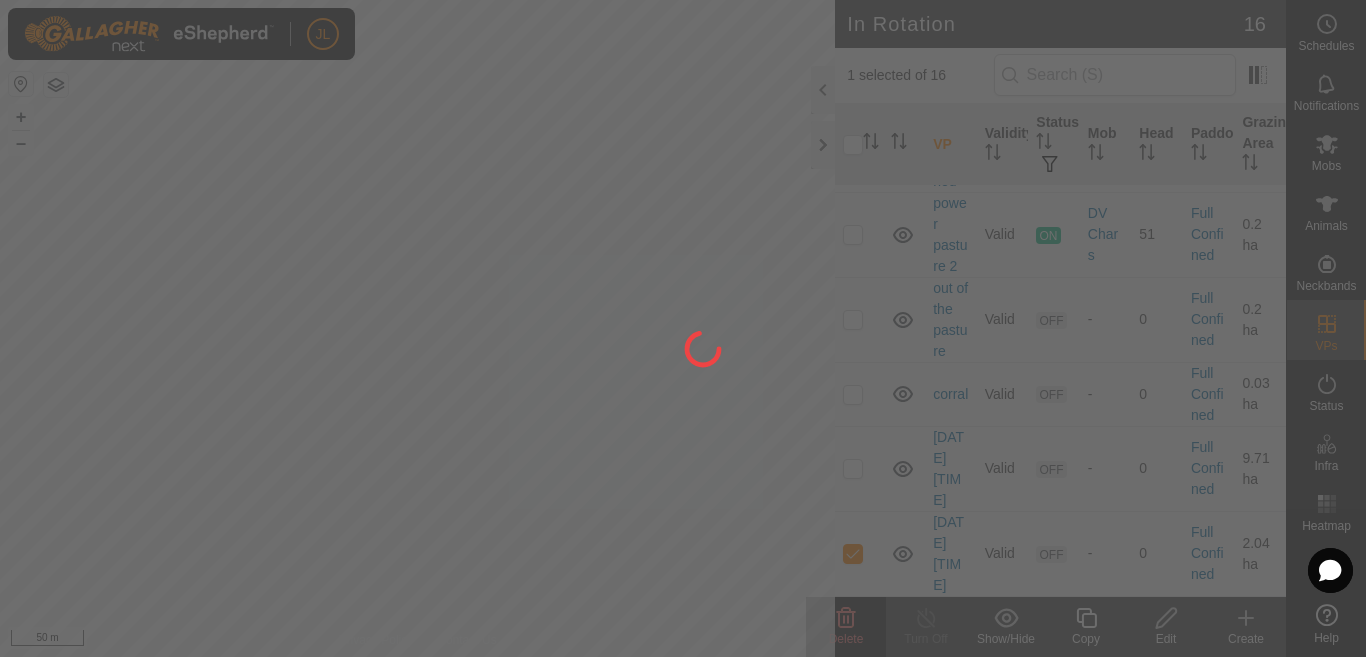 checkbox on "false" 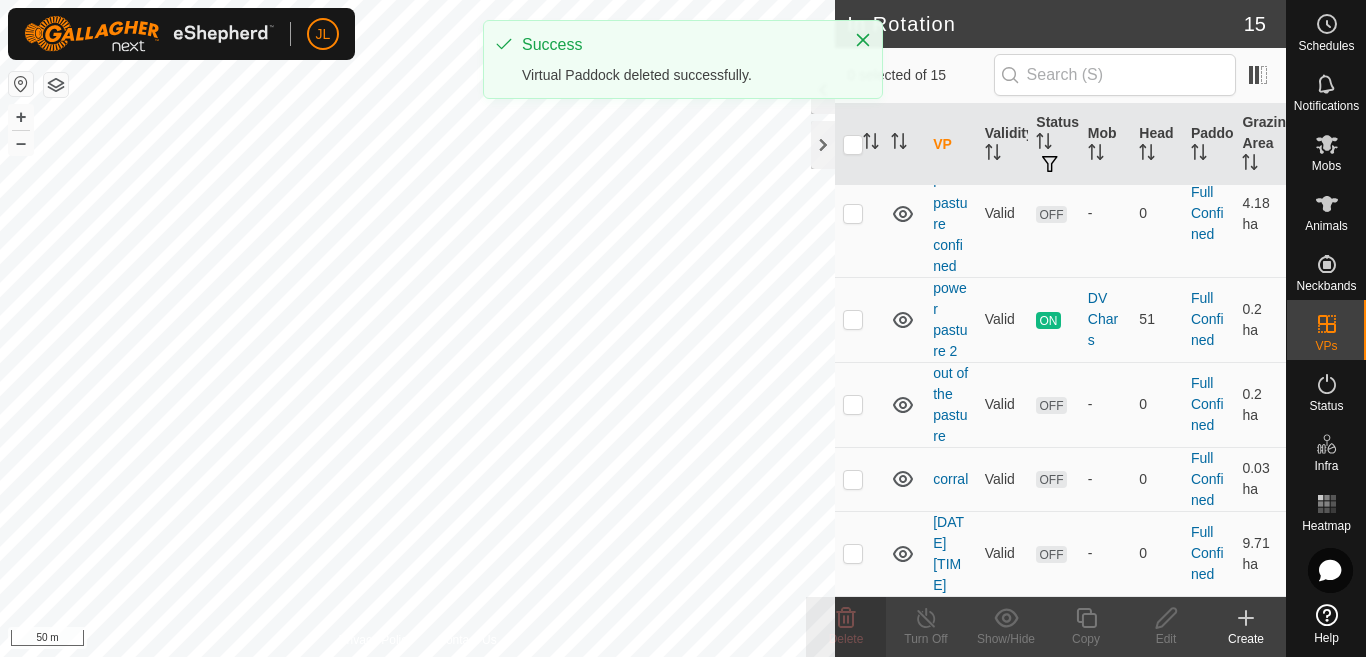 scroll, scrollTop: 0, scrollLeft: 0, axis: both 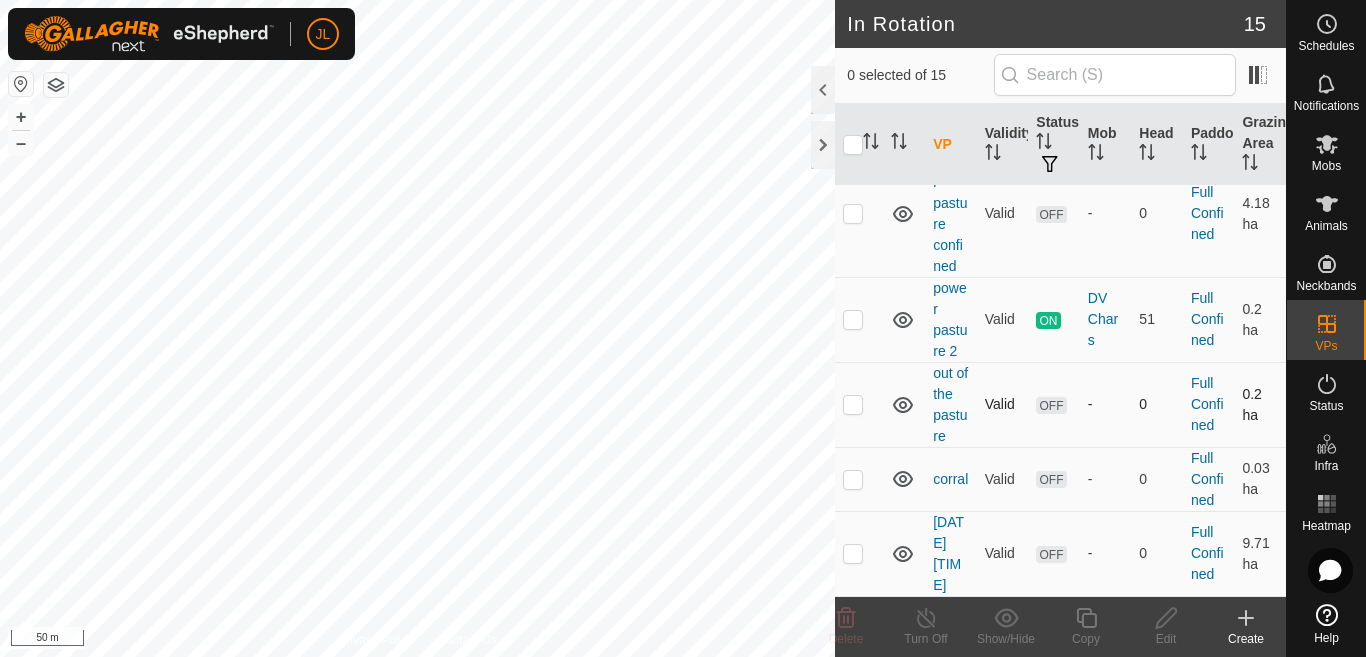 click at bounding box center (853, 404) 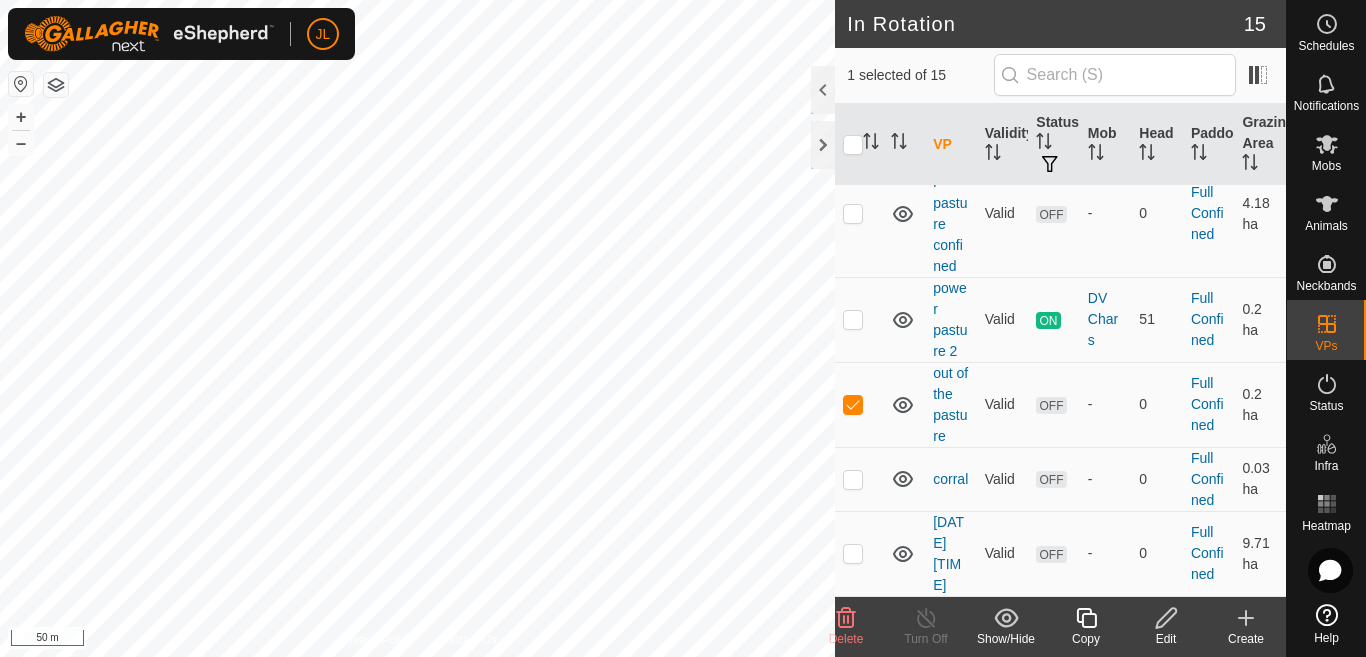 click 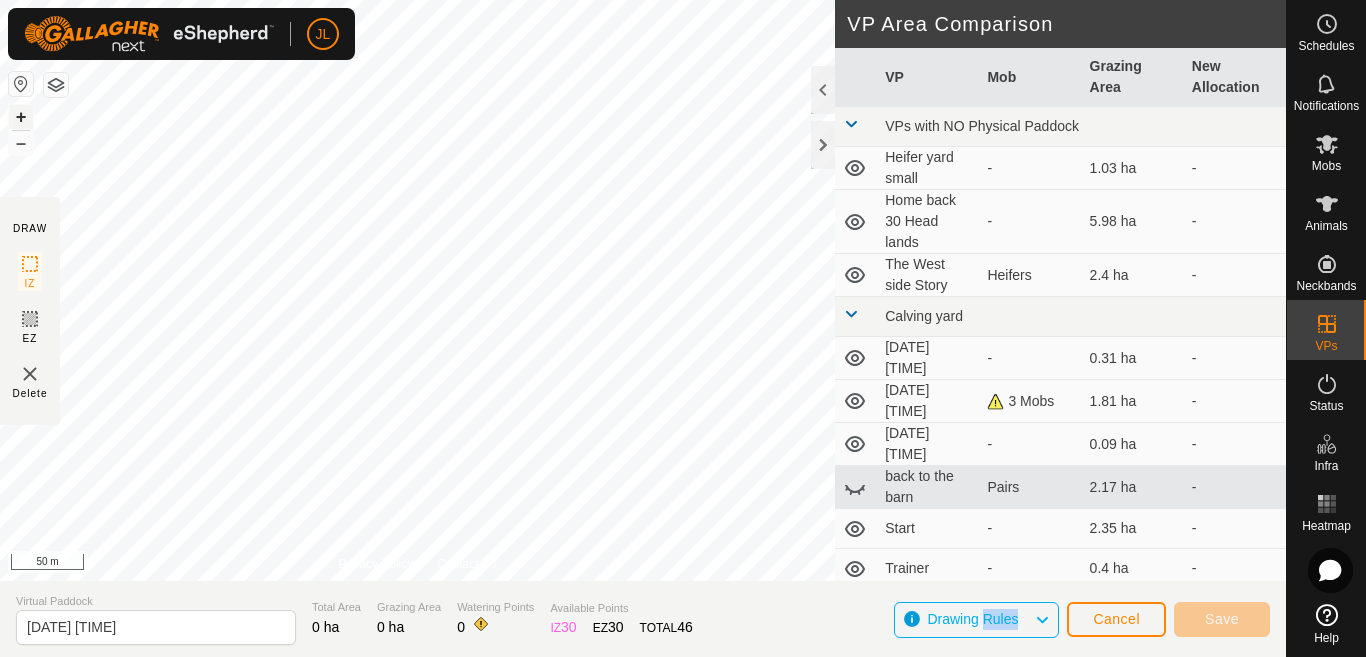 click on "+" at bounding box center (21, 117) 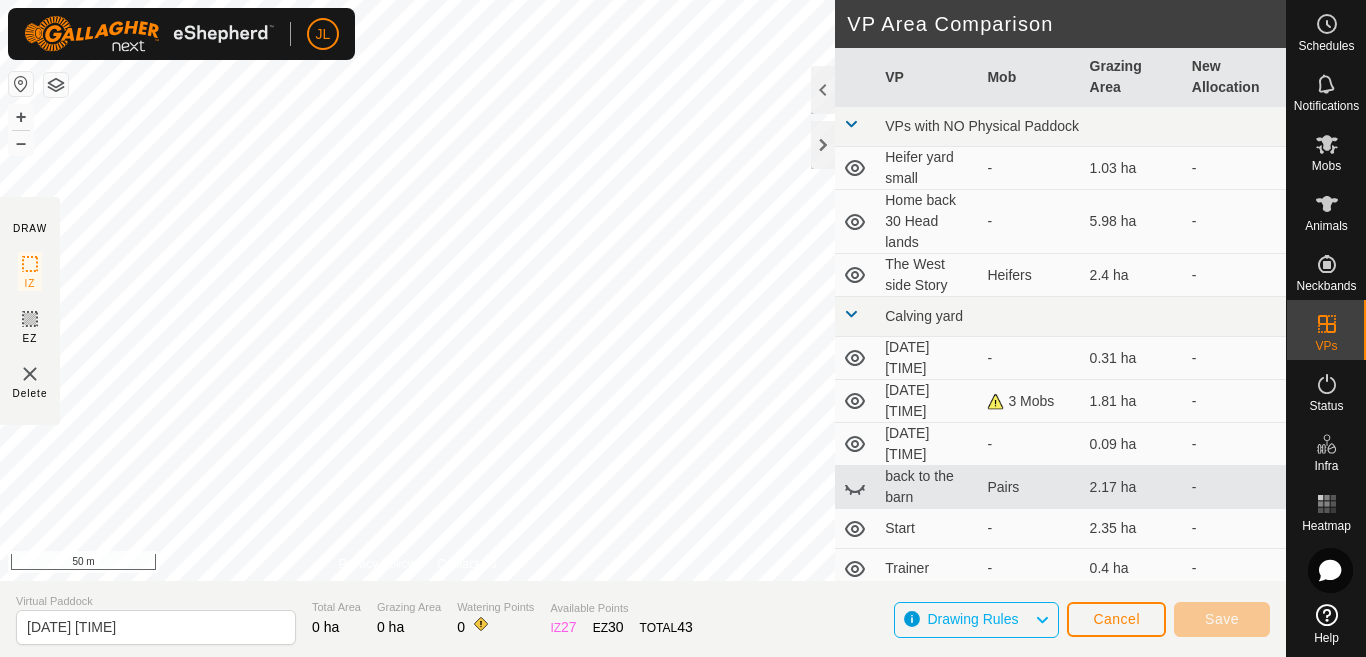 click on "Virtual Paddock [DATE] [TIME] Total Area 0 ha Grazing Area 0 ha Watering Points 0 Available Points  IZ   27  EZ  30  TOTAL   43 Drawing Rules Cancel Save" 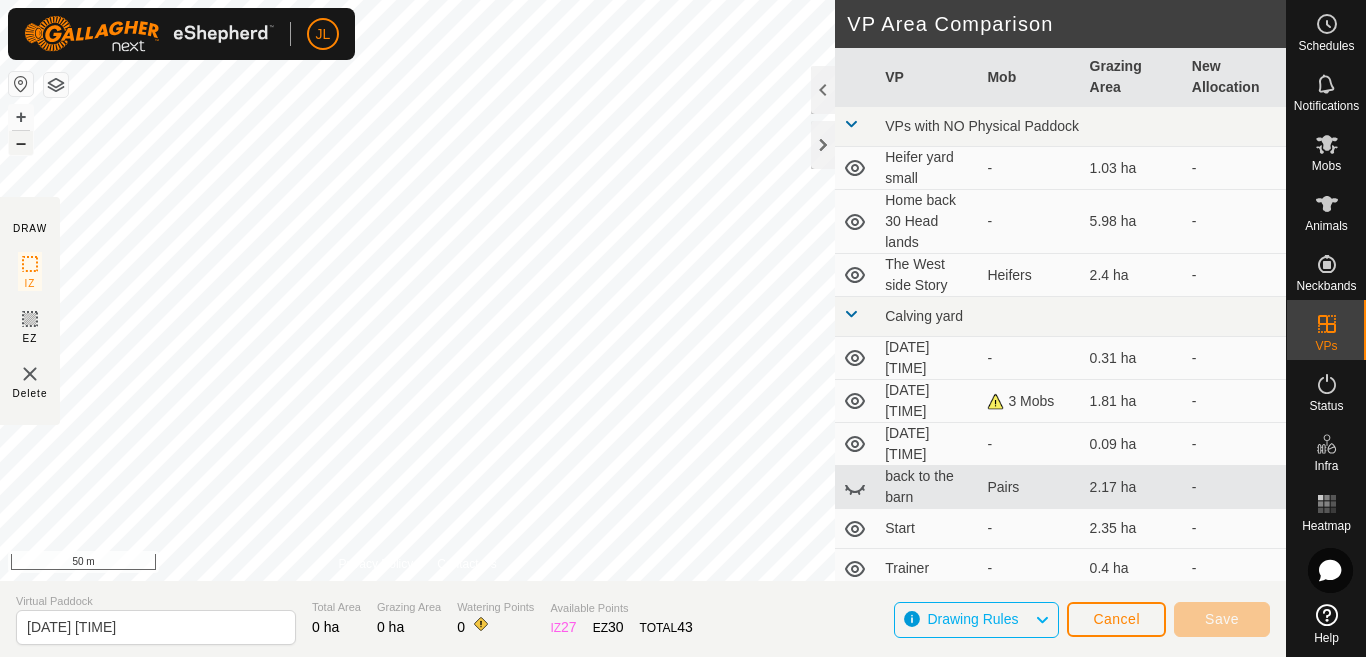 click on "–" at bounding box center (21, 143) 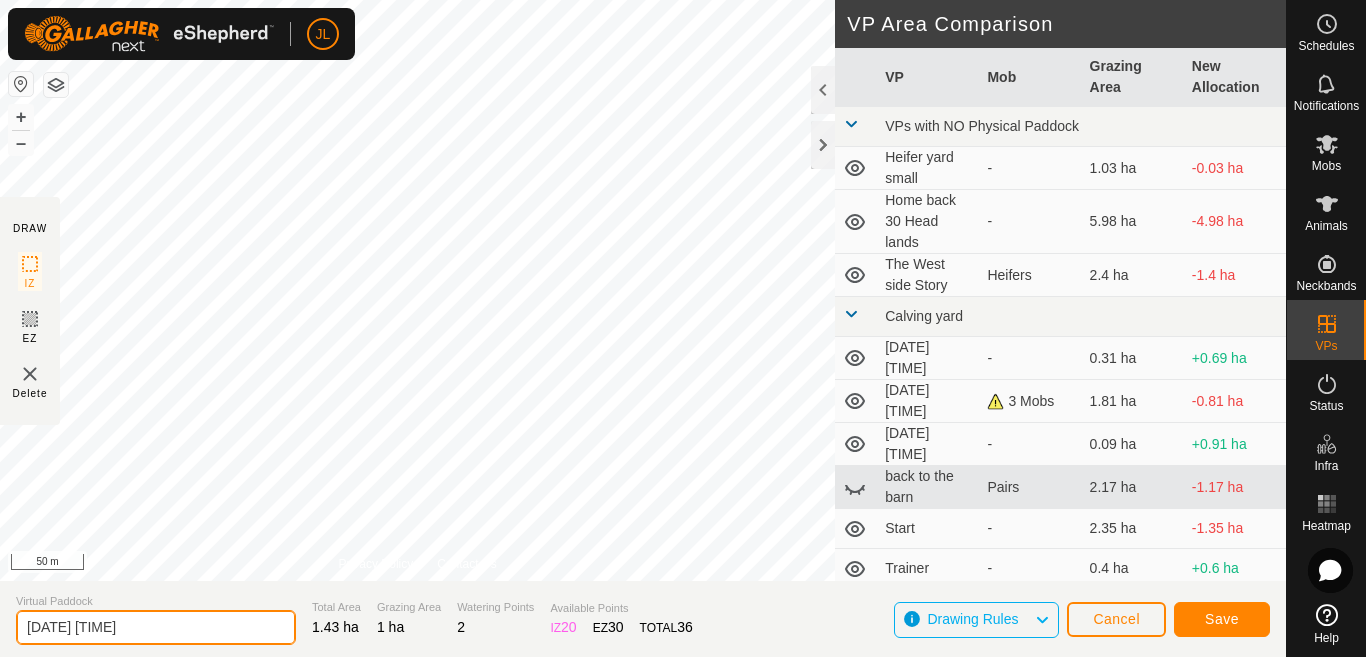 click on "[DATE] [TIME]" 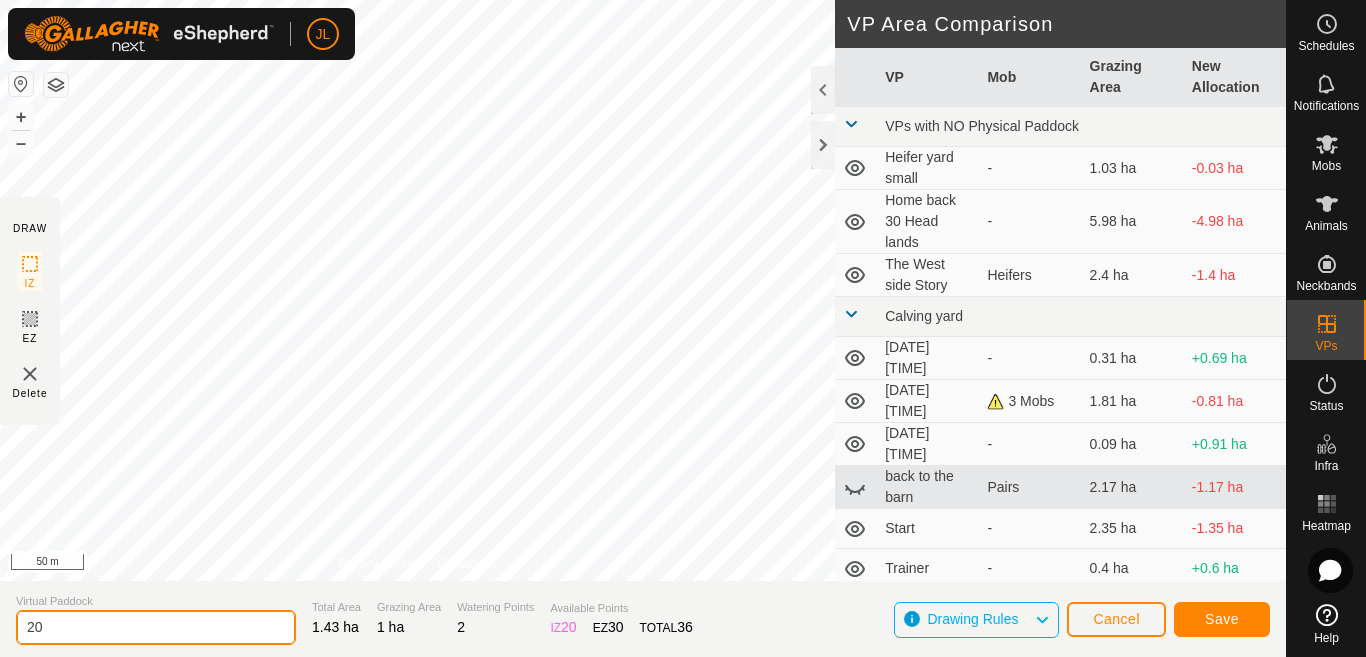 type on "2" 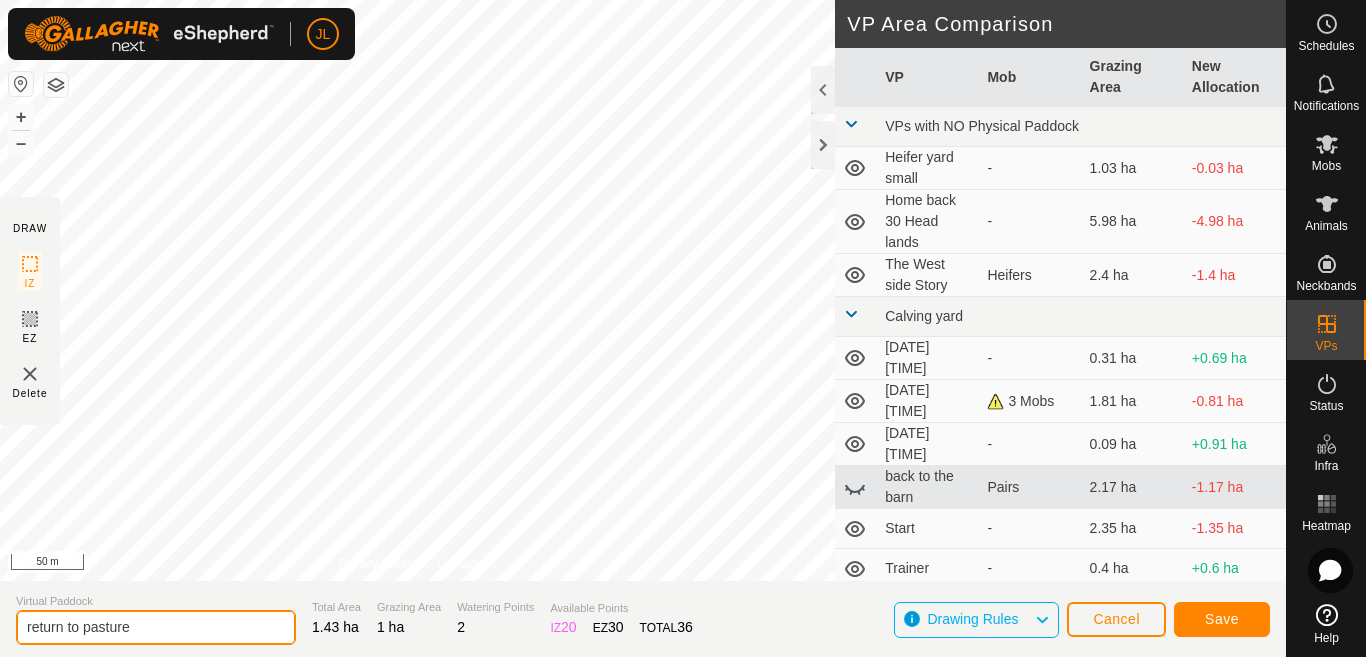 type on "return to pasture" 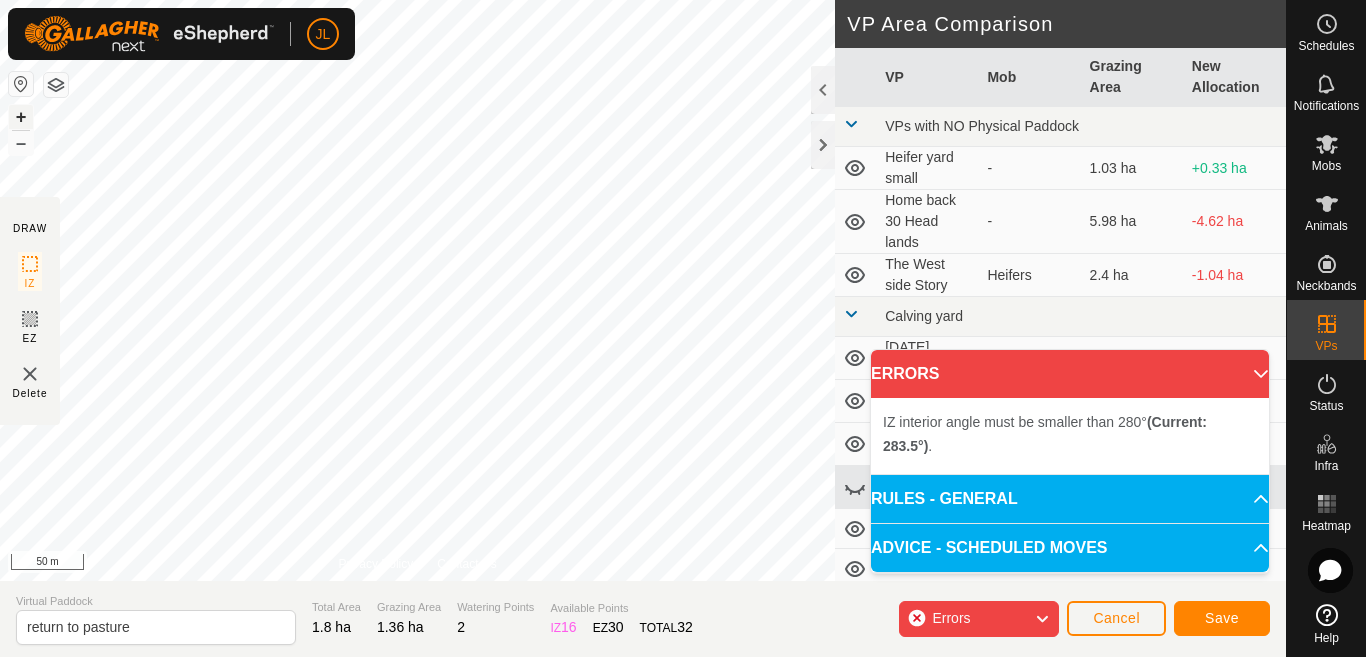 click on "+" at bounding box center [21, 117] 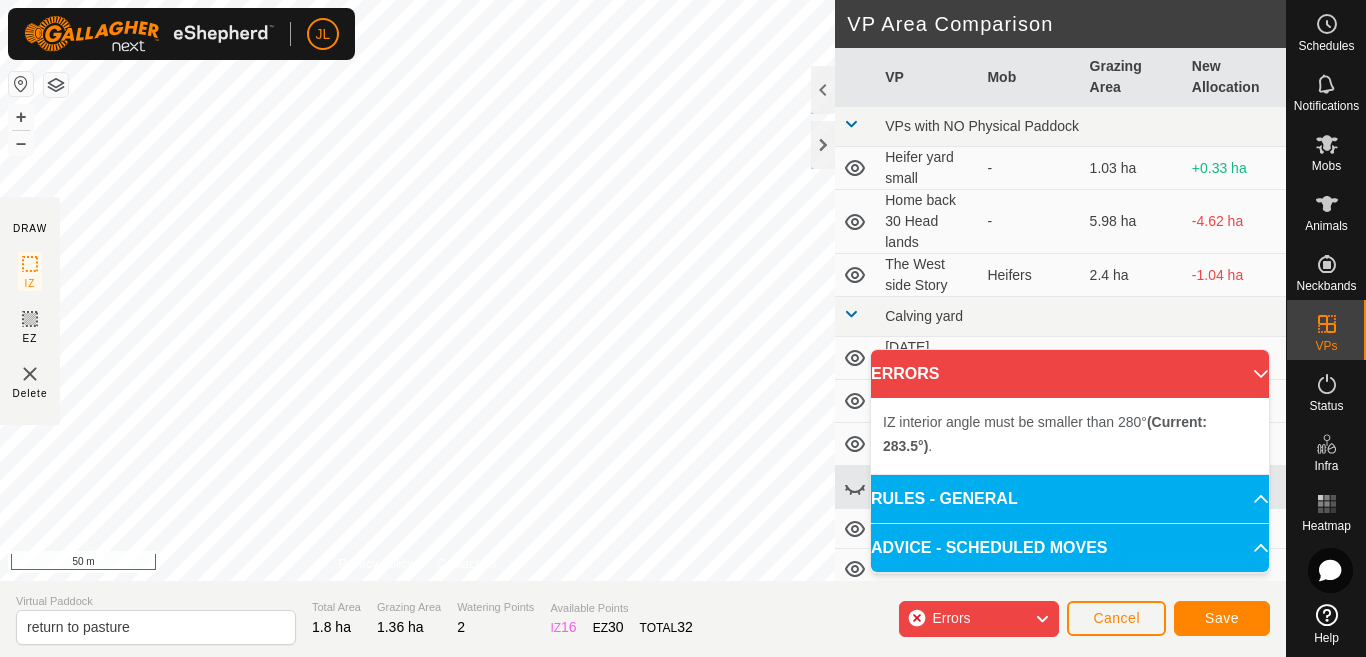 click on "VP Area Comparison     VP   Mob   Grazing Area   New Allocation  VPs with NO Physical Paddock  Heifer yard small  -  9.71 ha  +0.33 ha  Home back 30 Head lands  -  5.98 ha  -4.62 ha  The West side Story   Heifers   2.4 ha  -1.04 ha Calving yard  [DATE] [TIME]  -  0.31 ha  +1.05 ha  [DATE] [TIME]   3 Mobs   1.81 ha  -0.45 ha  [DATE] [TIME]  -  0.09 ha  +1.27 ha  back to the barn   Pairs   2.17 ha  -0.81 ha  Start  -  2.35 ha  -0.99 ha  Trainer  -  0.4 ha  +0.96 ha  yearling heifer yard  -  0.18 ha  +1.18 ha Full Confined  [DATE] [TIME]  -  9.71 ha  -8.35 ha  corral  -  0.03 ha  +1.33 ha  out of the pasture  -  0.2 ha  +1.16 ha  power pasture 2   DV Chars   0.2 ha  +1.16 ha  power pasture confined  -  4.18 ha  -2.82 ha" 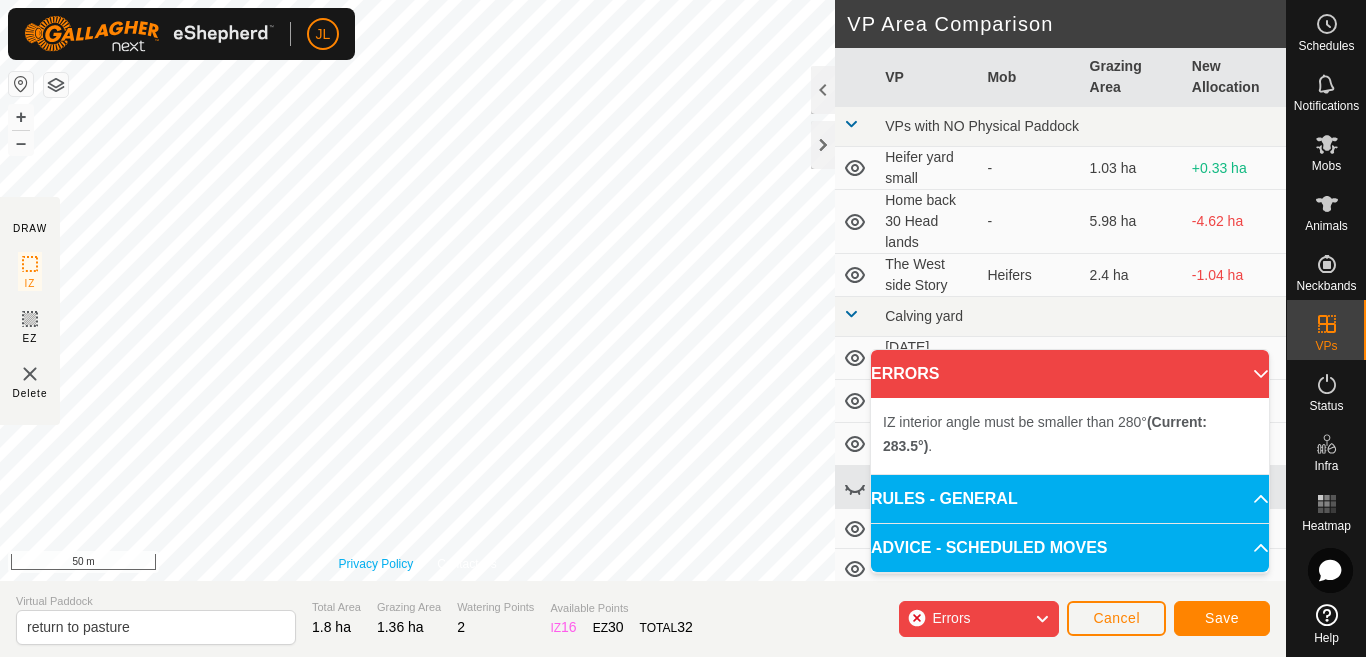 click on "Privacy Policy" at bounding box center (376, 564) 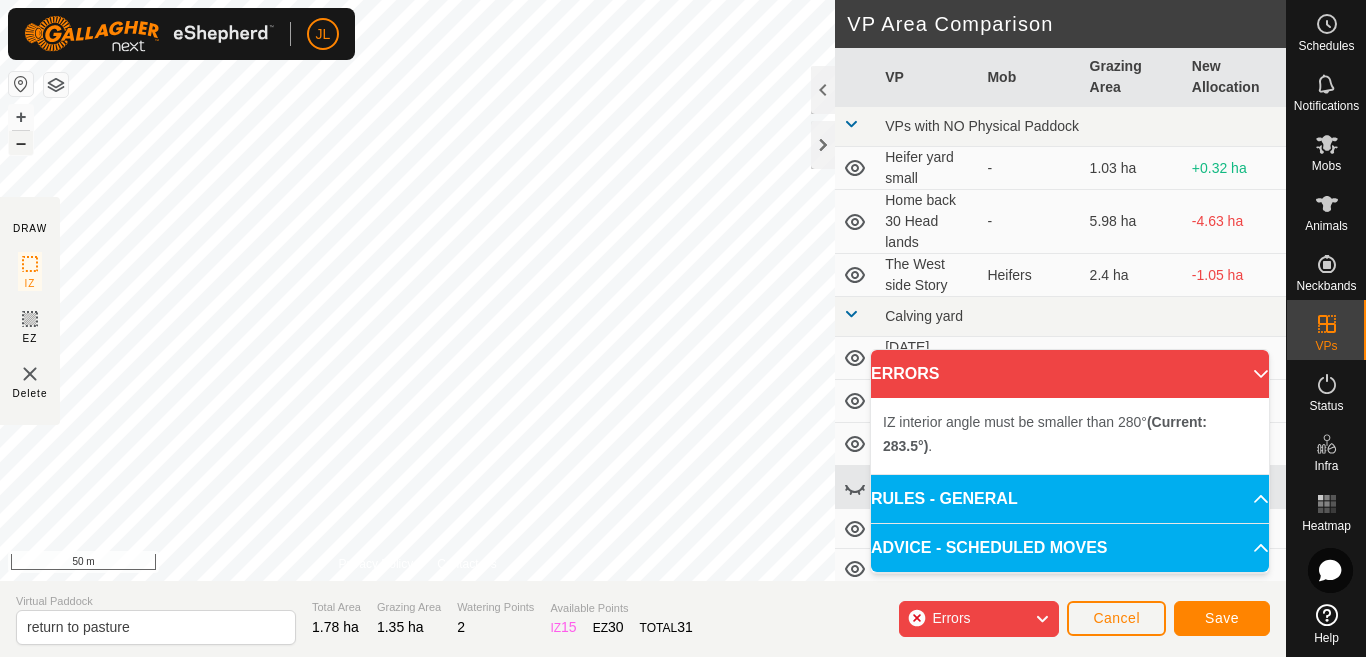 click on "–" at bounding box center (21, 143) 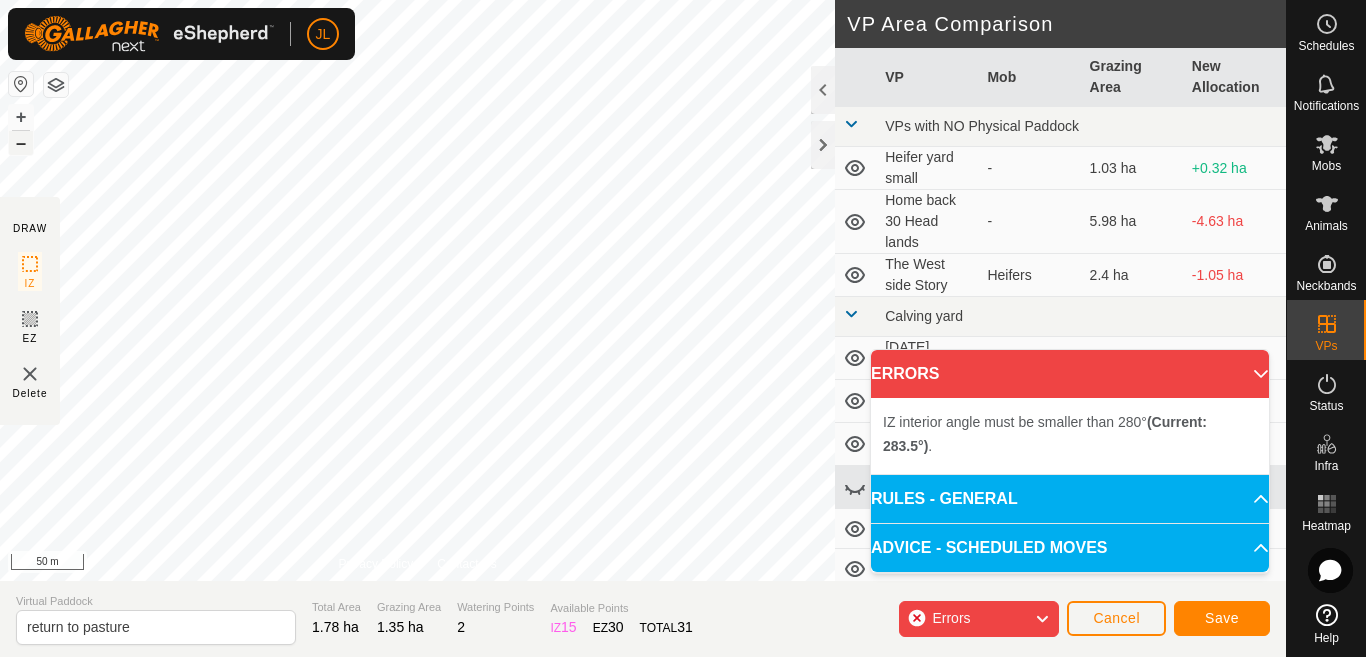 click on "–" at bounding box center (21, 143) 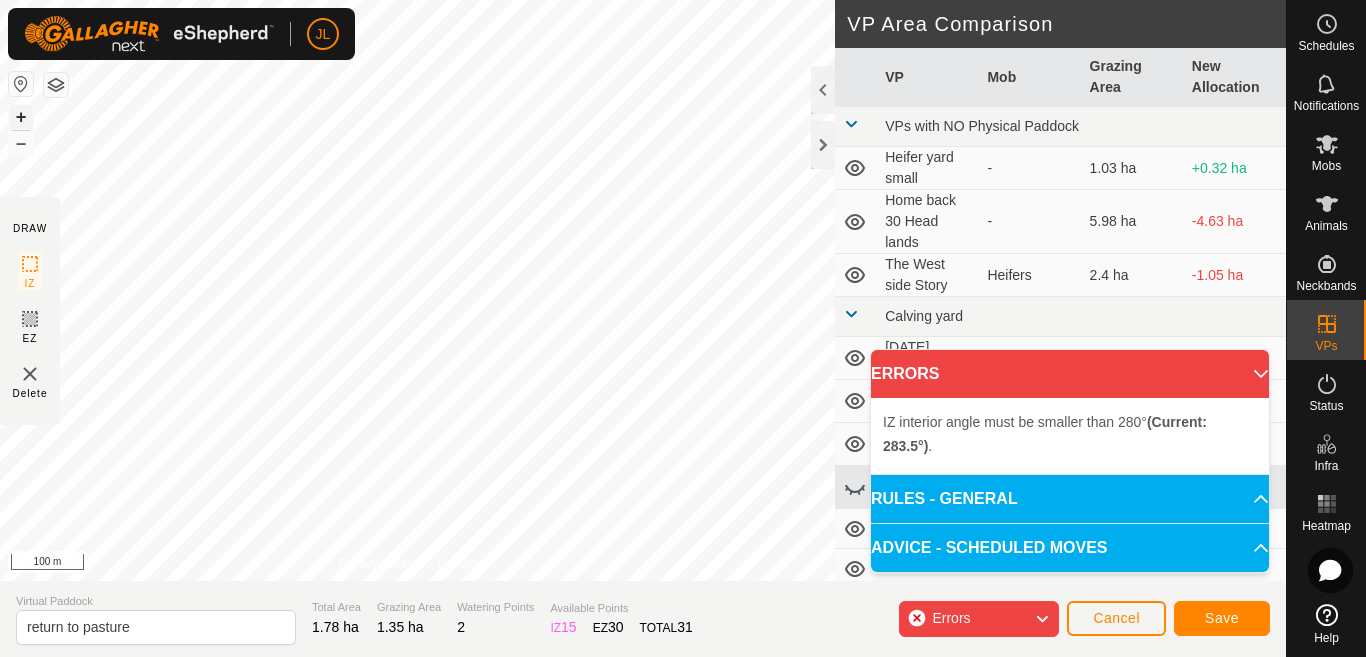 click on "+" at bounding box center (21, 117) 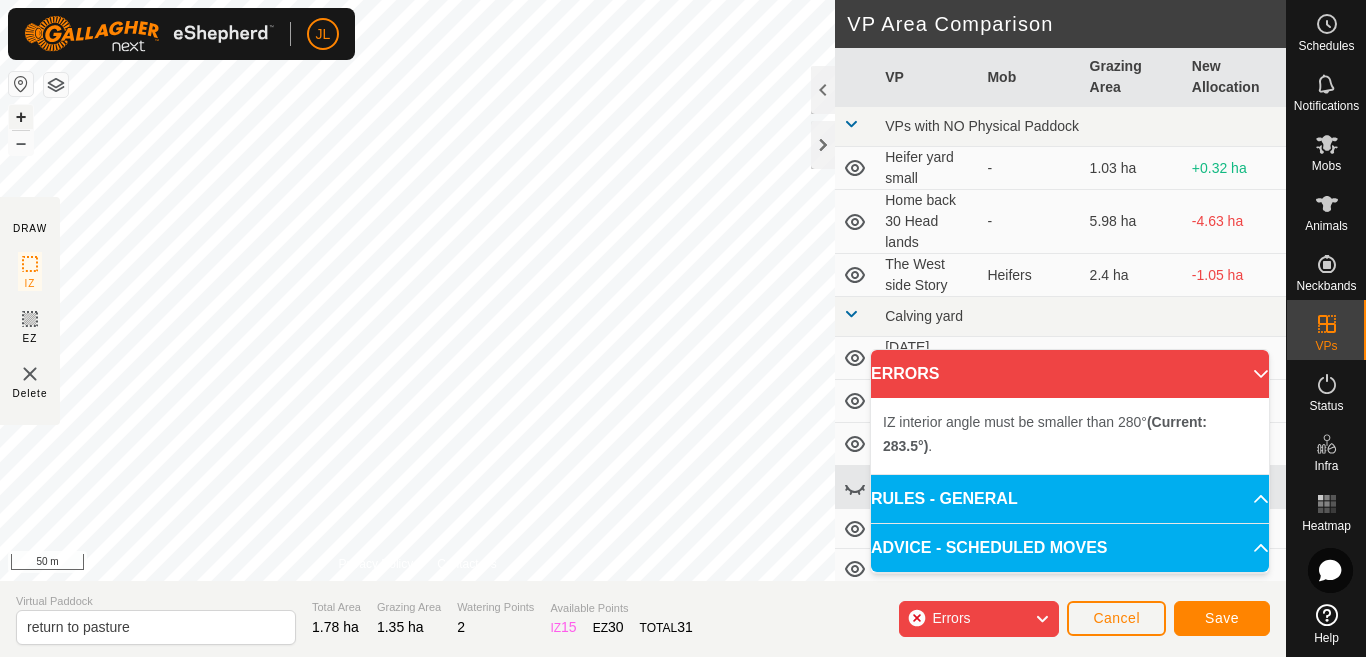 click on "+" at bounding box center (21, 117) 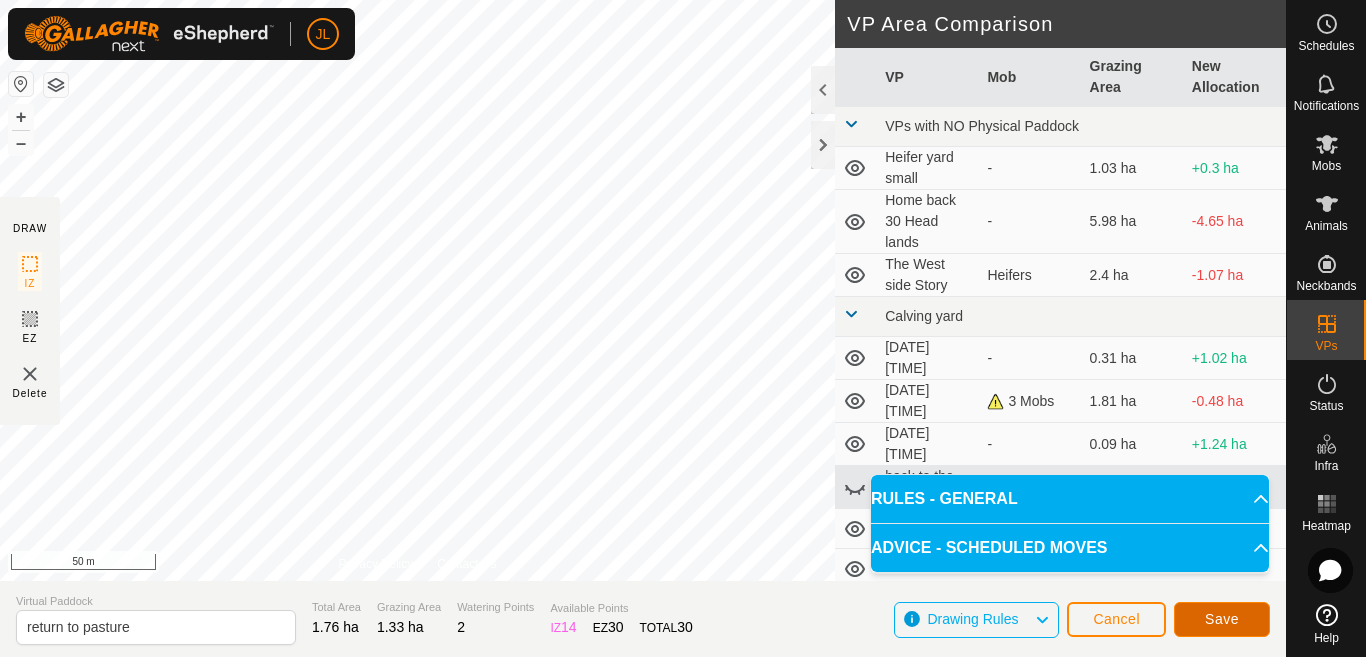 click on "Save" 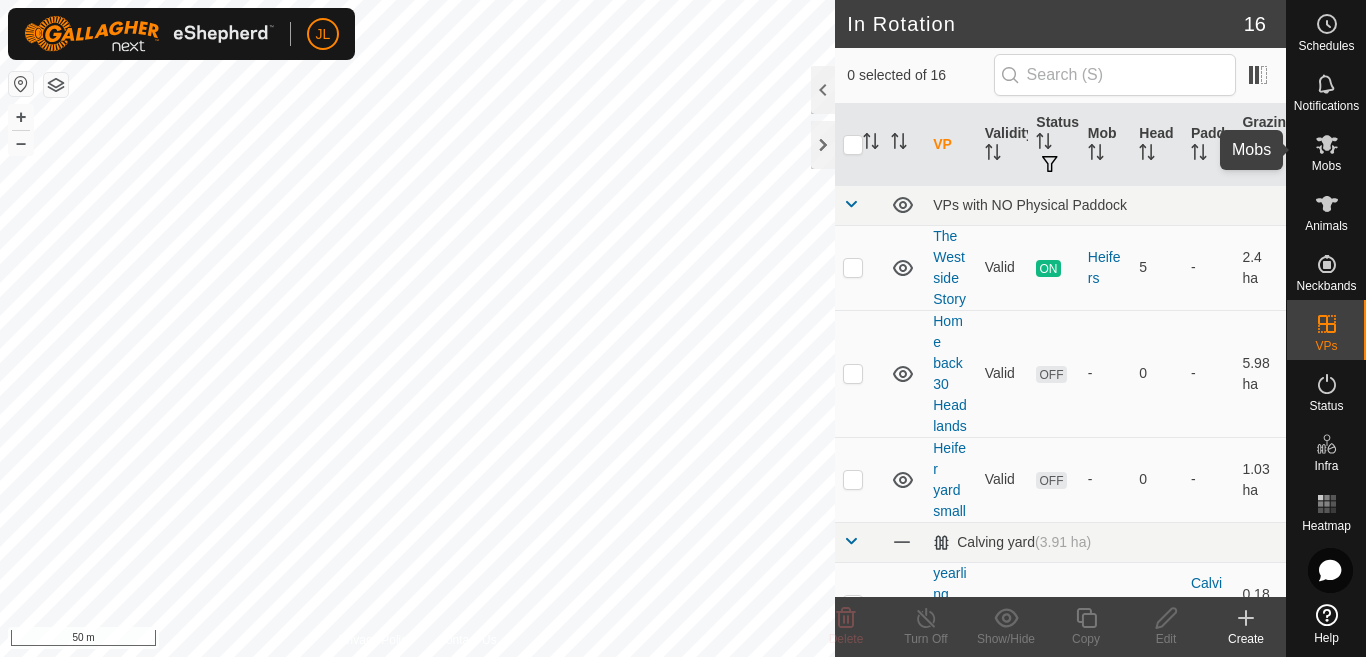 click 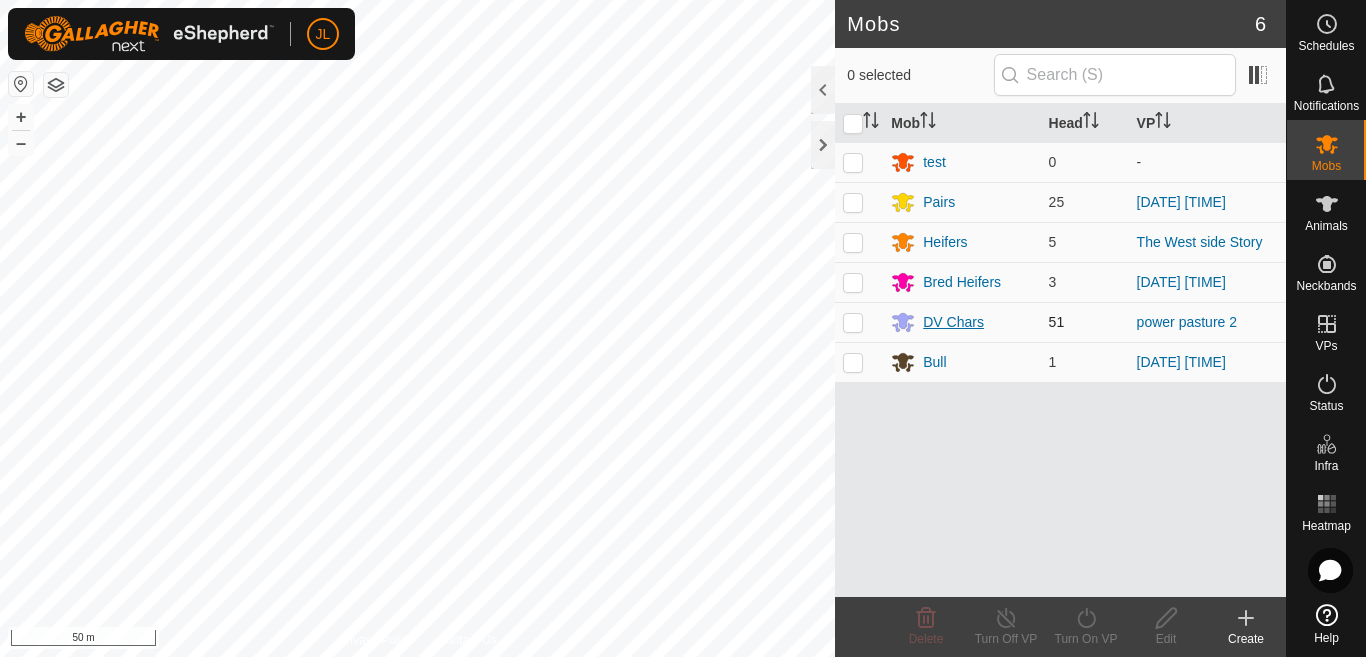 click on "DV Chars" at bounding box center [953, 322] 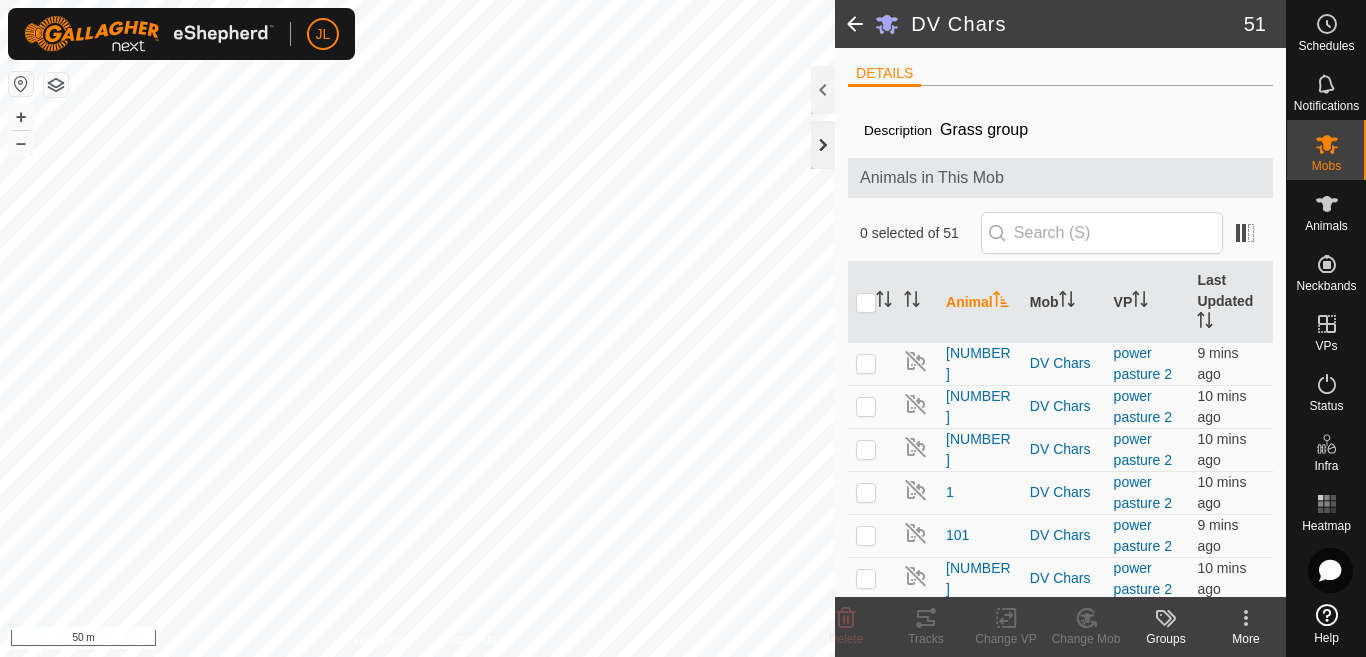 scroll, scrollTop: 0, scrollLeft: 0, axis: both 